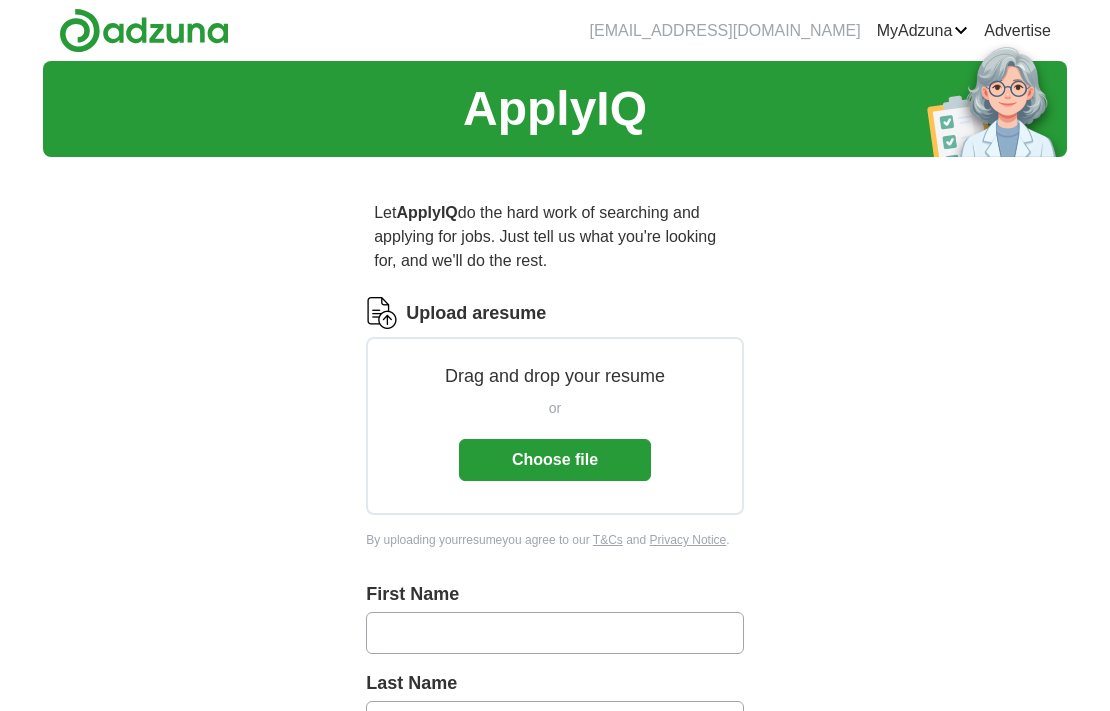 scroll, scrollTop: 0, scrollLeft: 0, axis: both 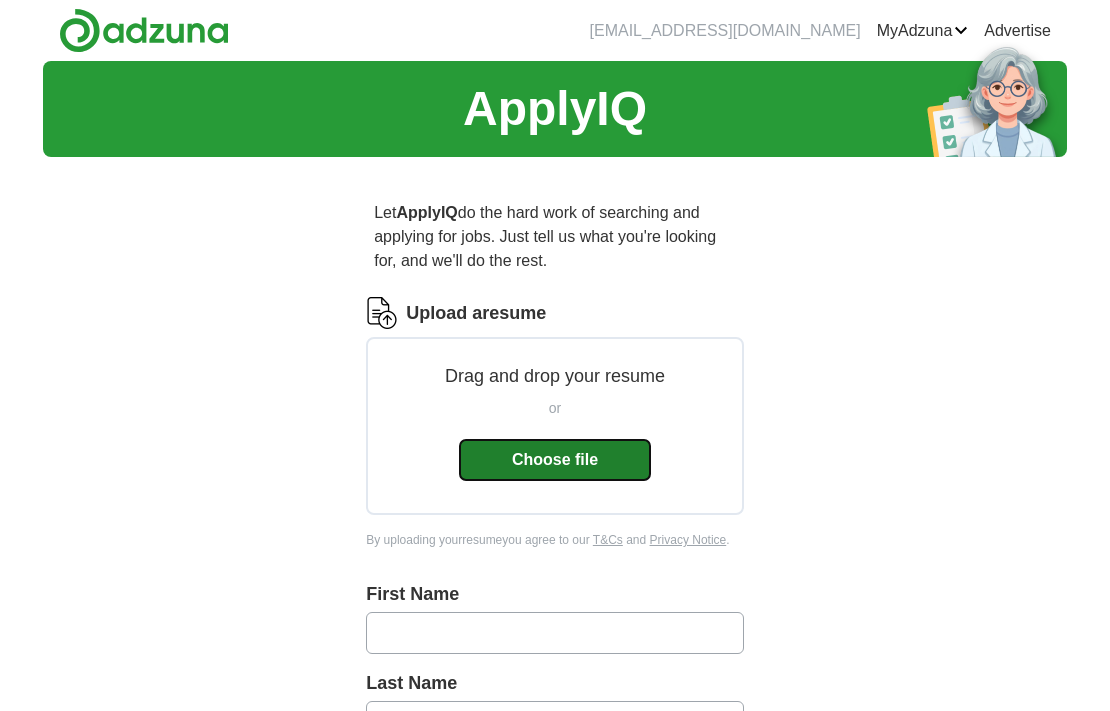 click on "Choose file" at bounding box center (555, 460) 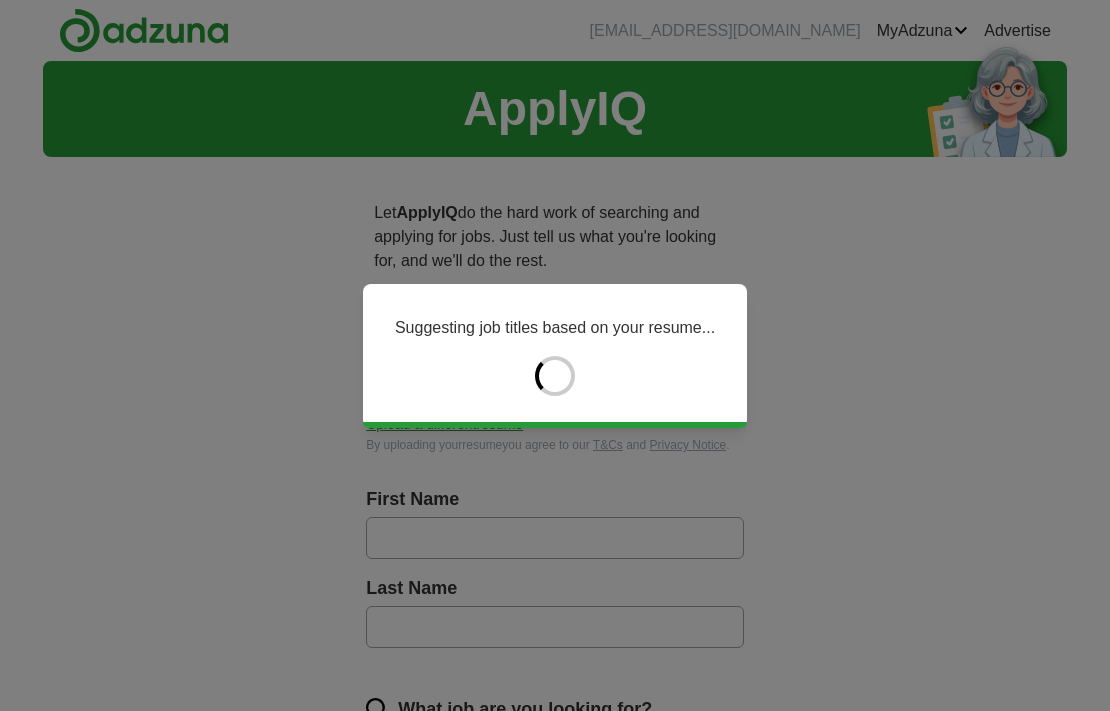 type on "*******" 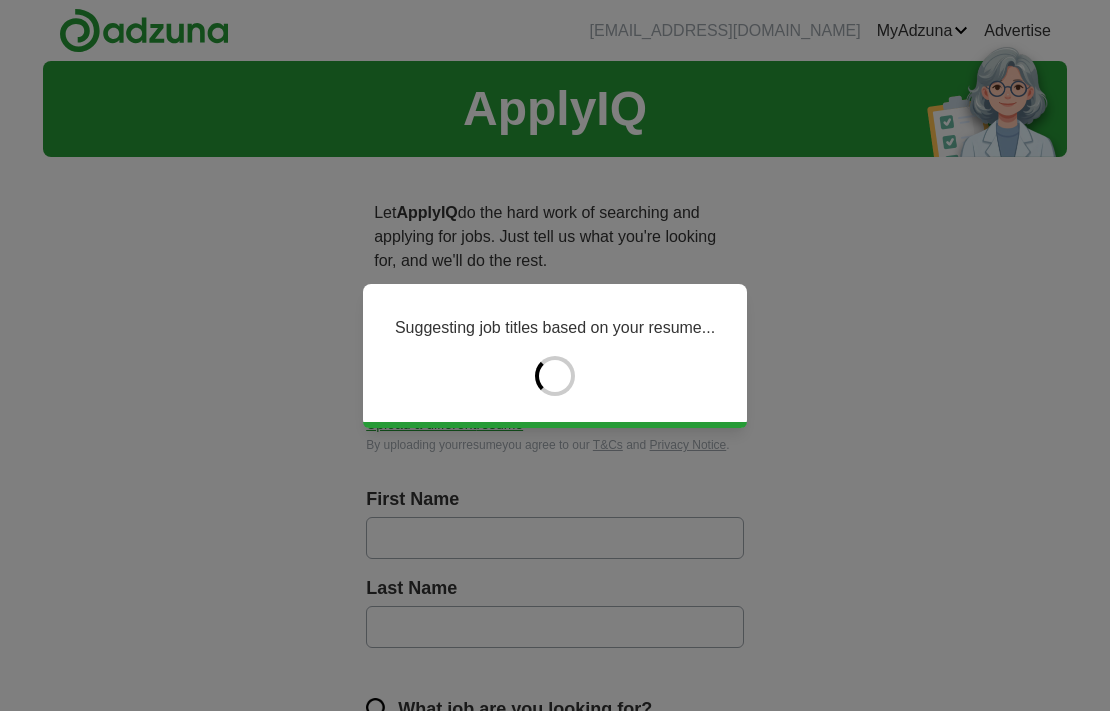 type on "**" 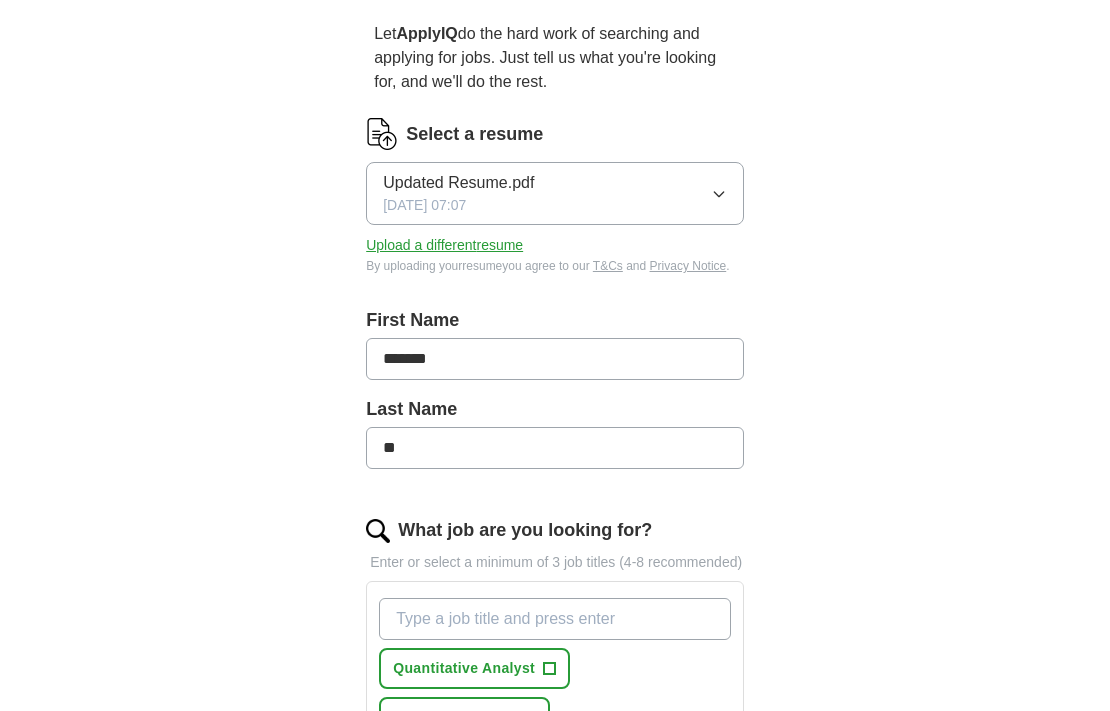scroll, scrollTop: 186, scrollLeft: 0, axis: vertical 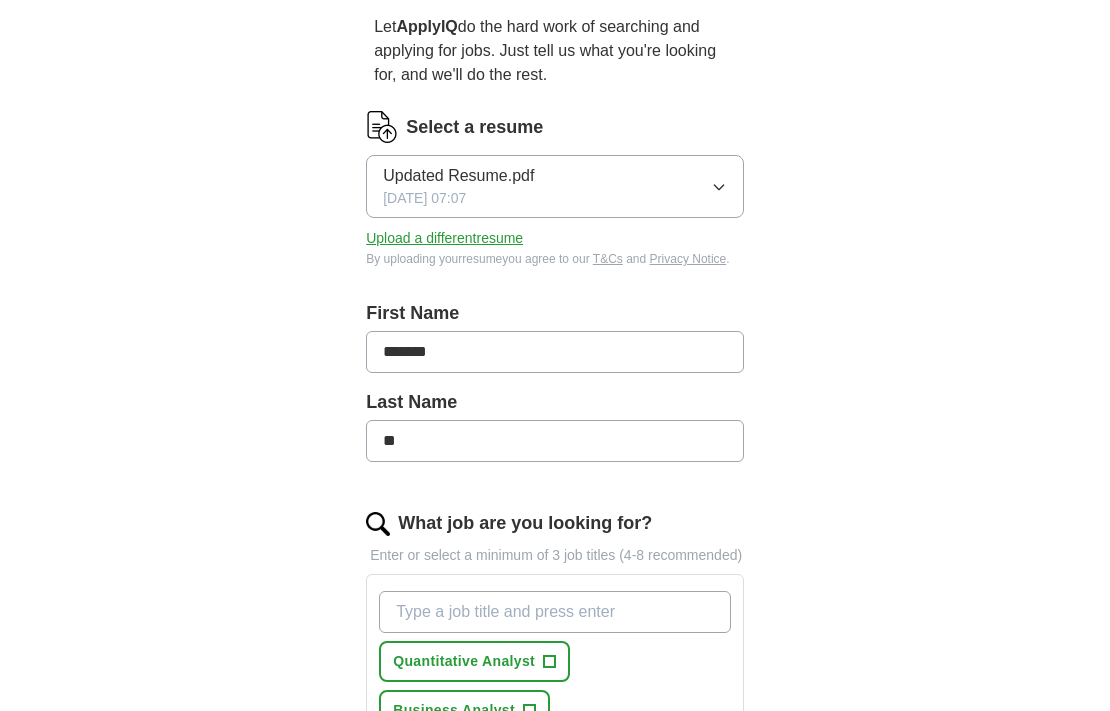 drag, startPoint x: 518, startPoint y: 351, endPoint x: 293, endPoint y: 347, distance: 225.03555 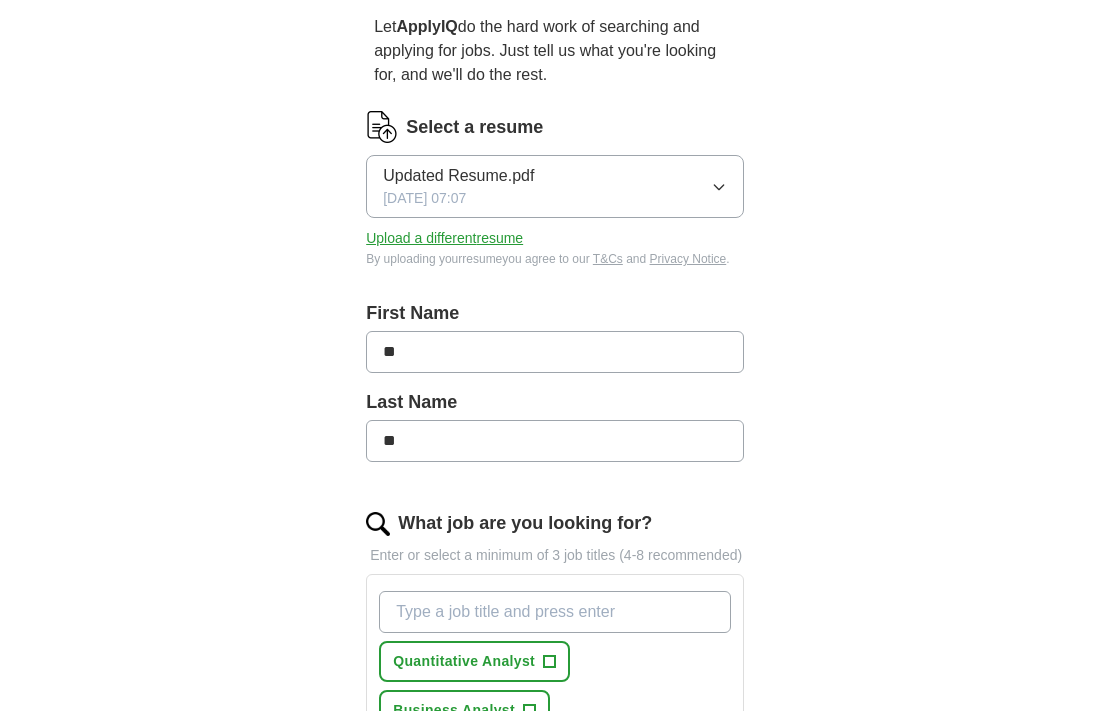 type on "**" 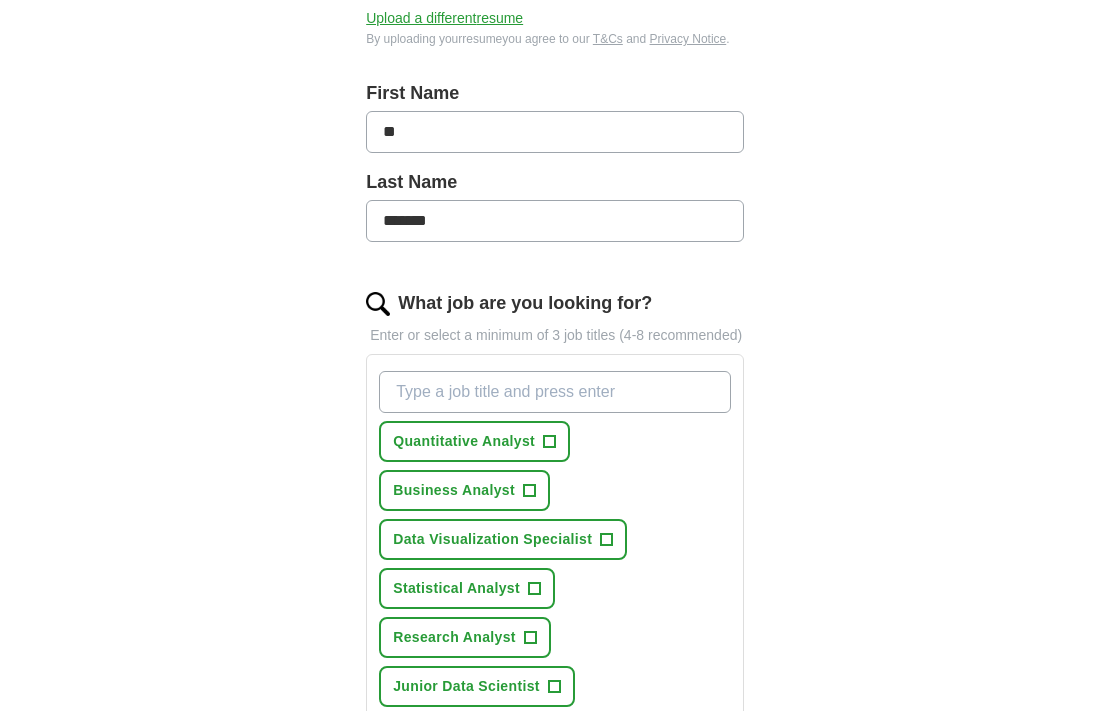 scroll, scrollTop: 421, scrollLeft: 0, axis: vertical 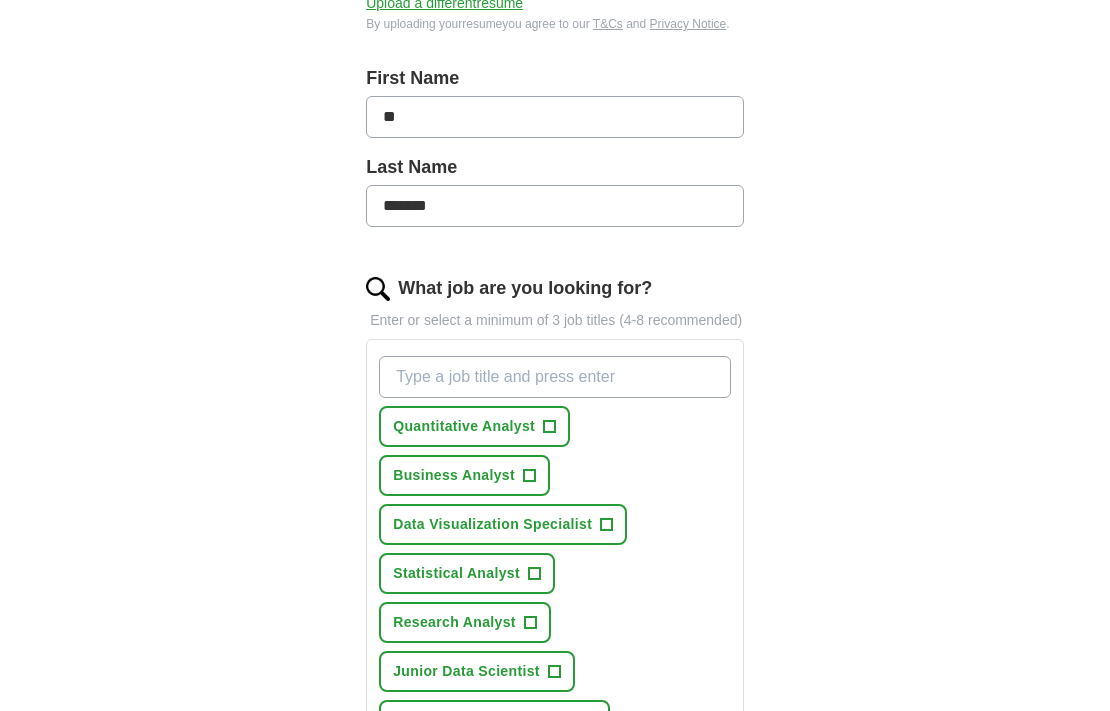 type on "*******" 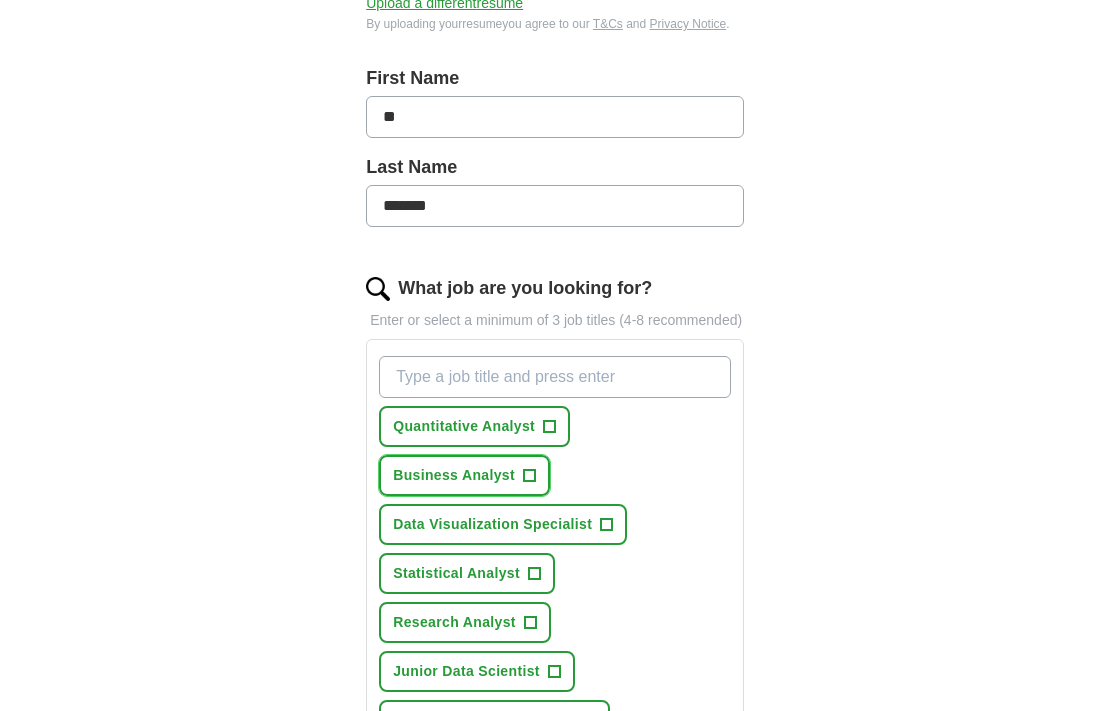 click on "+" at bounding box center (529, 476) 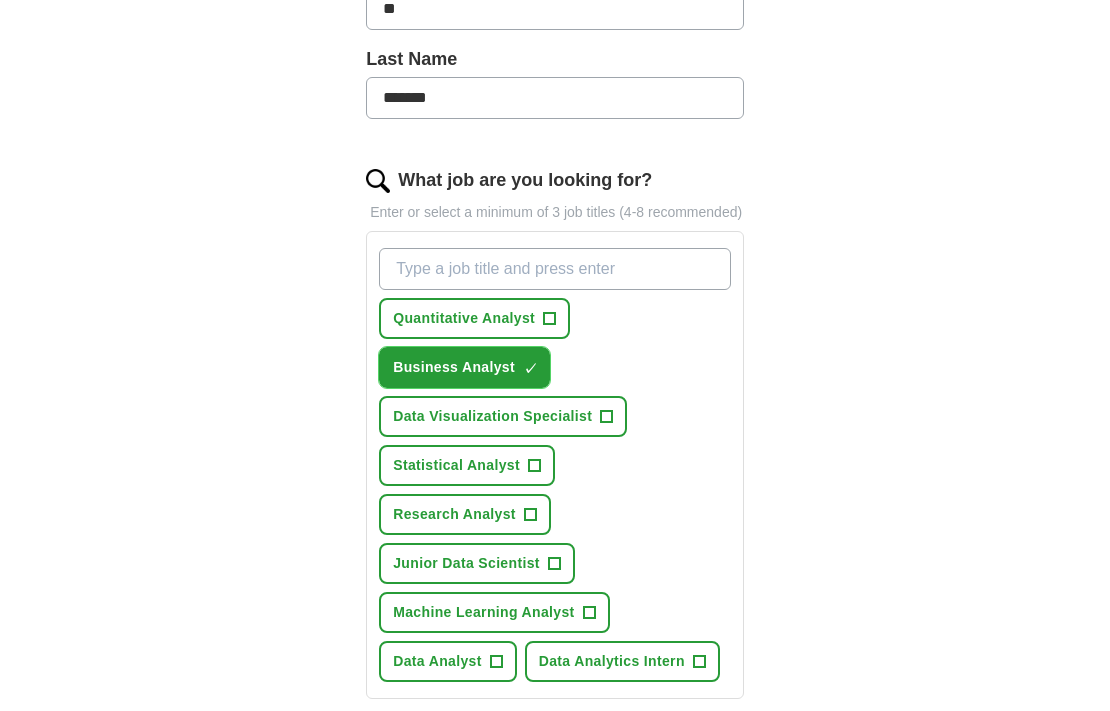 scroll, scrollTop: 532, scrollLeft: 0, axis: vertical 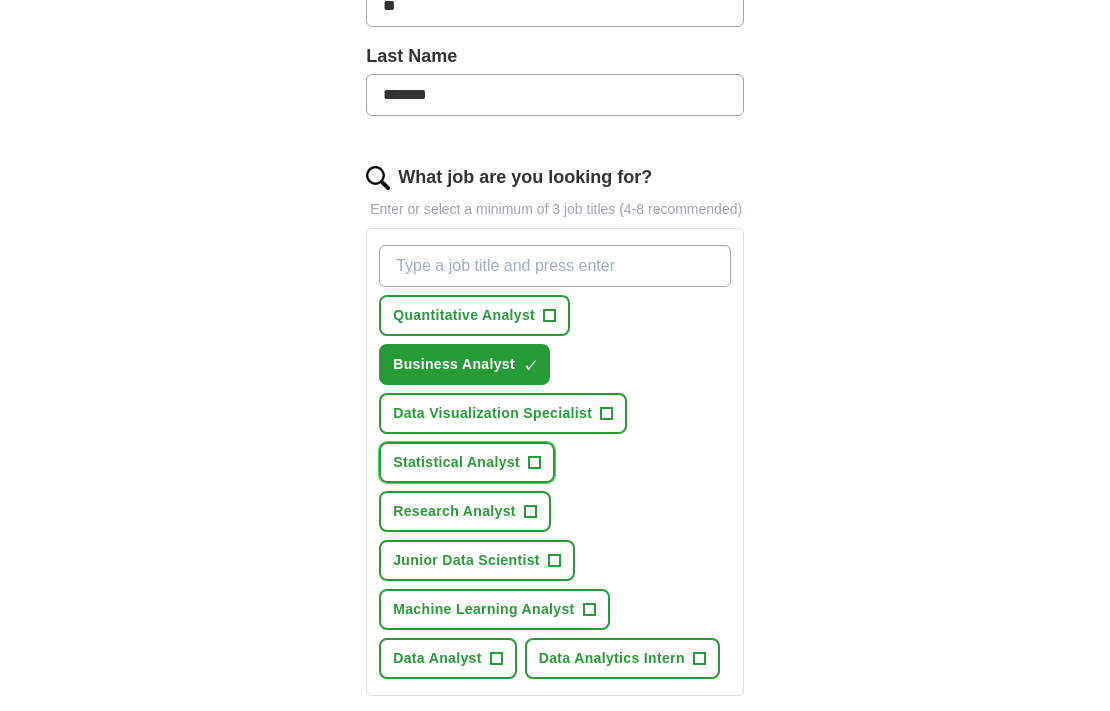 click on "+" at bounding box center (534, 463) 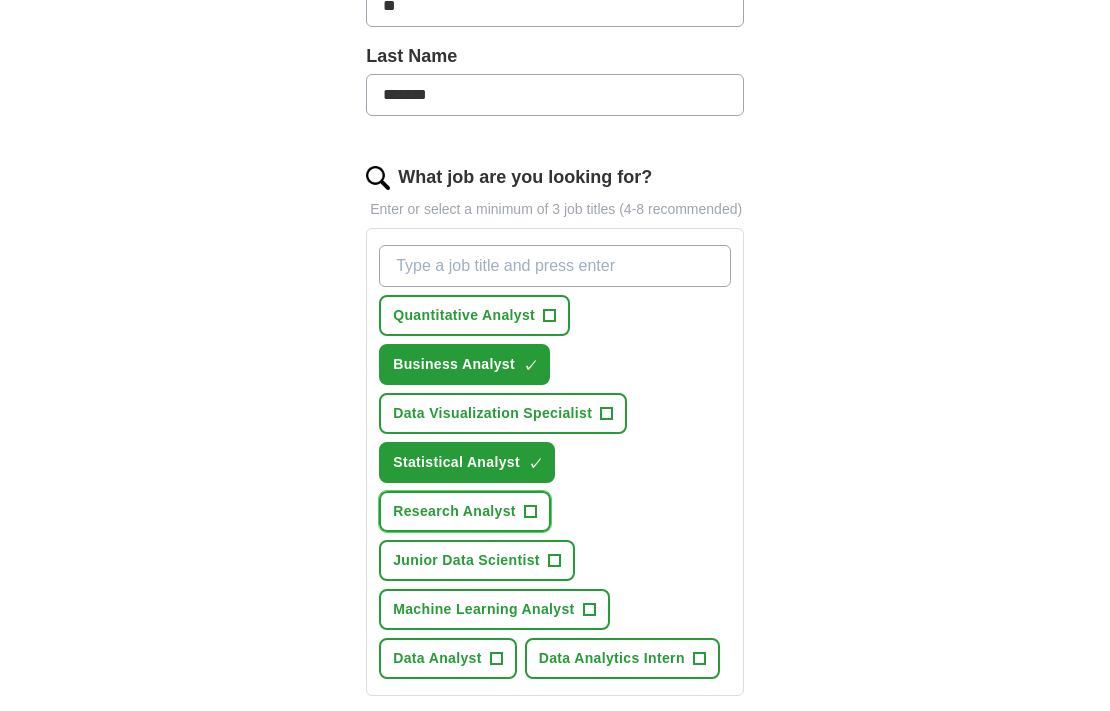 click on "+" at bounding box center (530, 512) 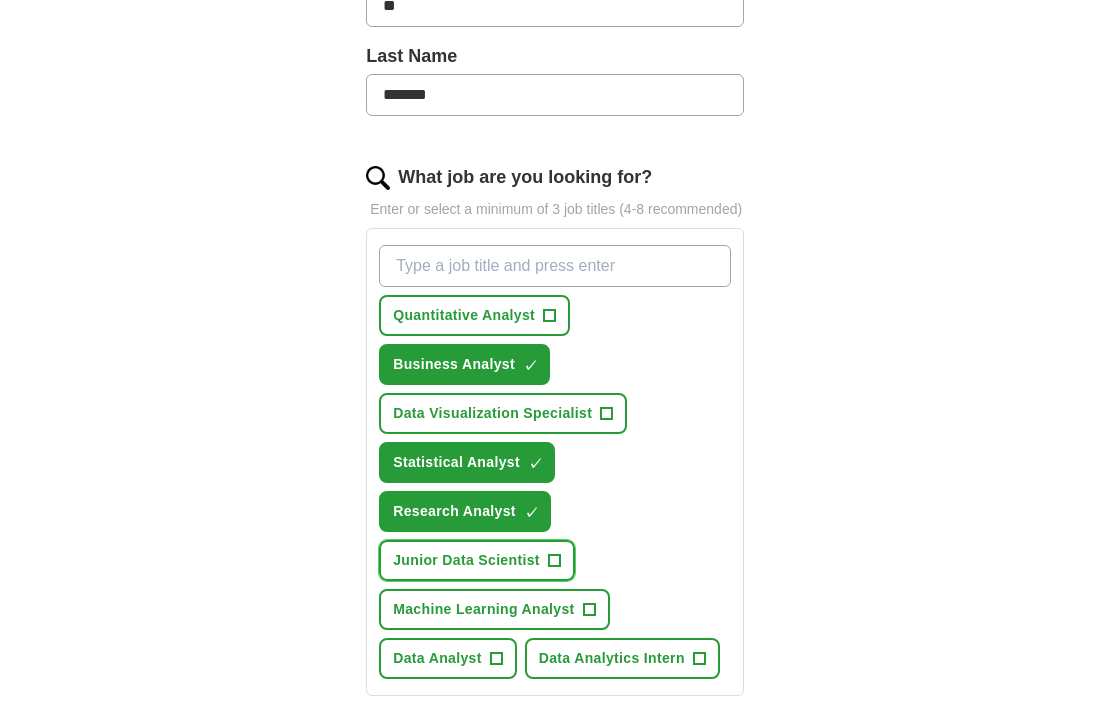 click on "+" at bounding box center [554, 561] 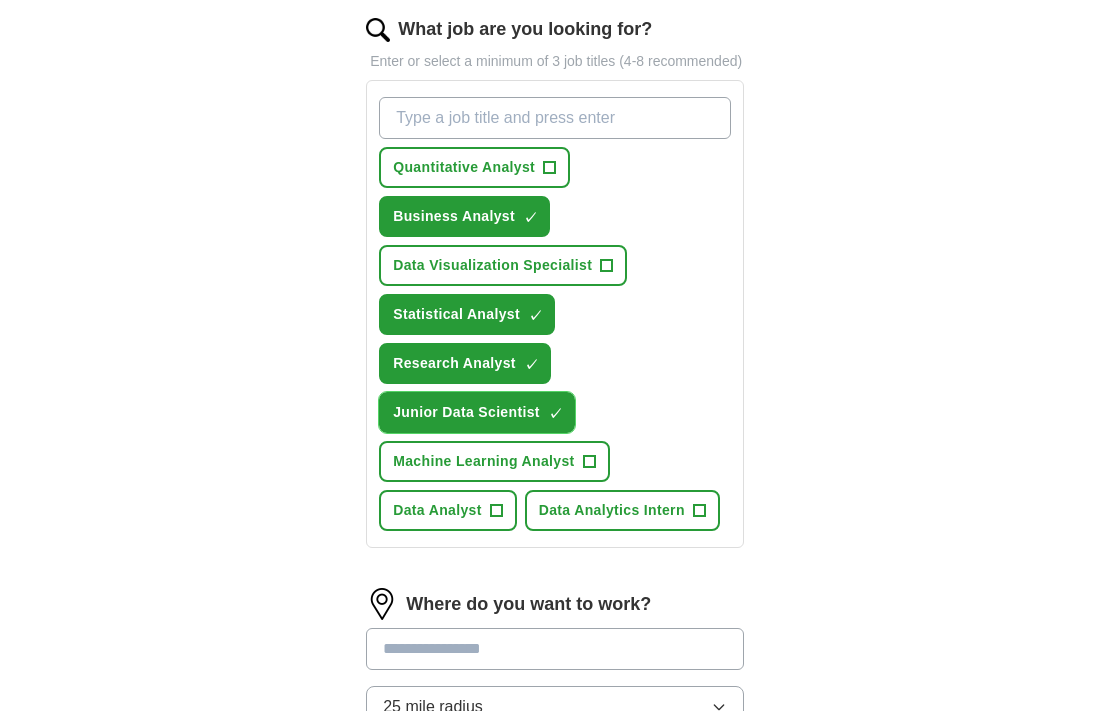 scroll, scrollTop: 681, scrollLeft: 0, axis: vertical 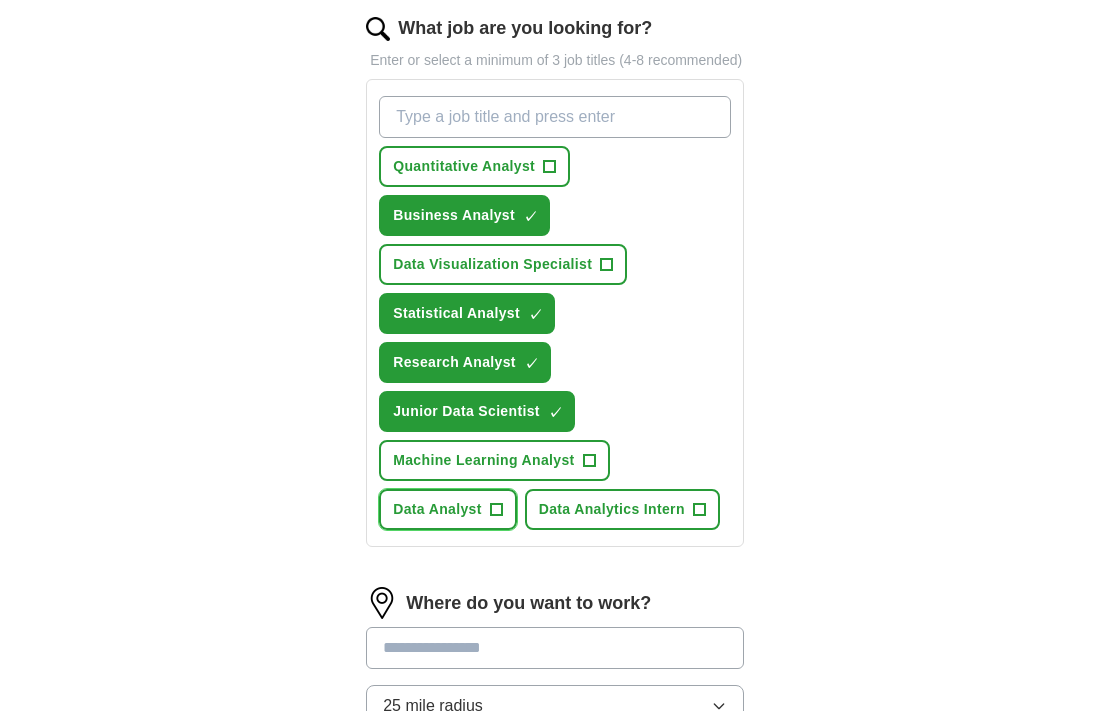 click on "Data Analyst +" at bounding box center (448, 509) 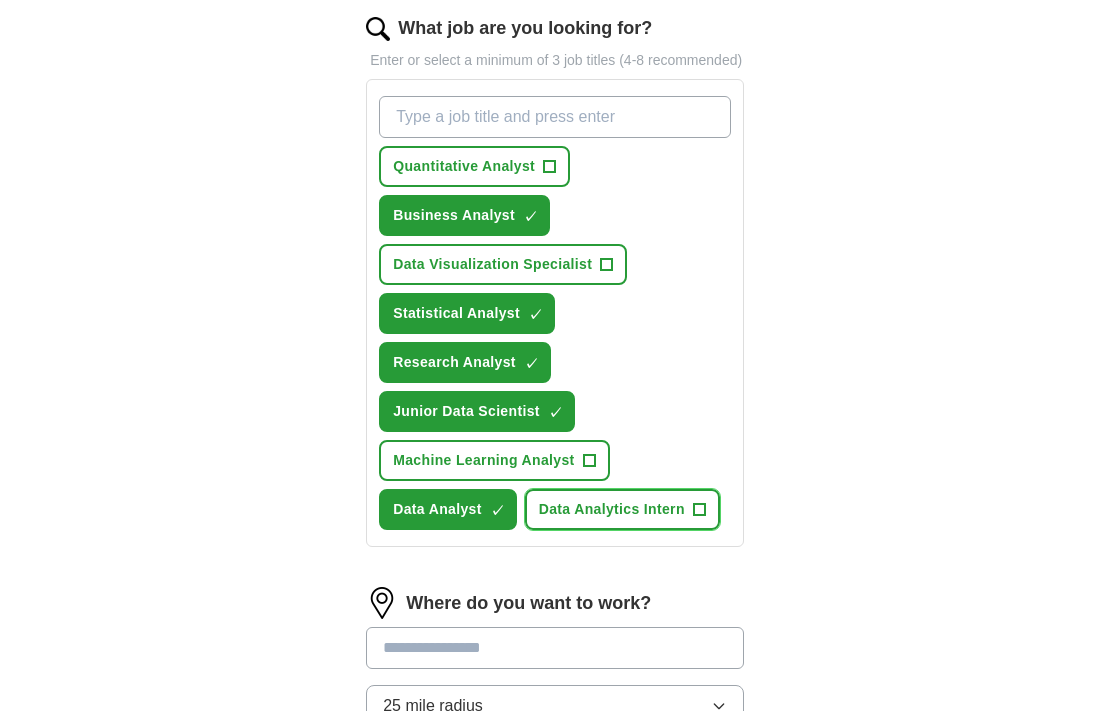 click on "Data Analytics Intern +" at bounding box center (622, 509) 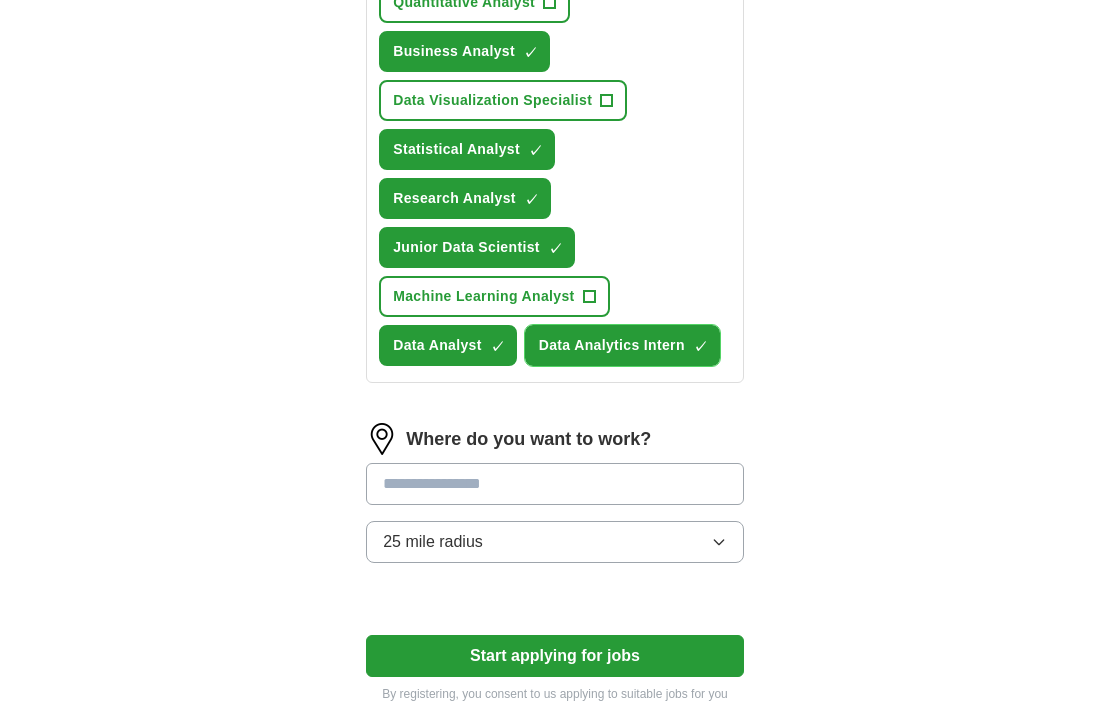 scroll, scrollTop: 864, scrollLeft: 0, axis: vertical 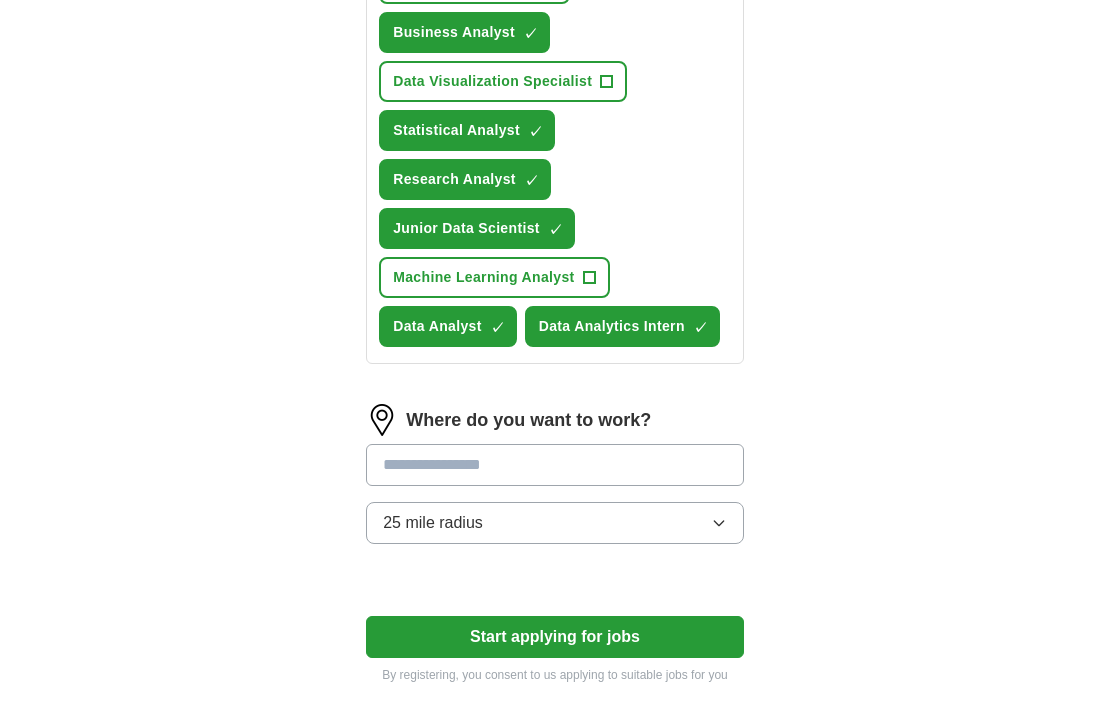 click at bounding box center (555, 465) 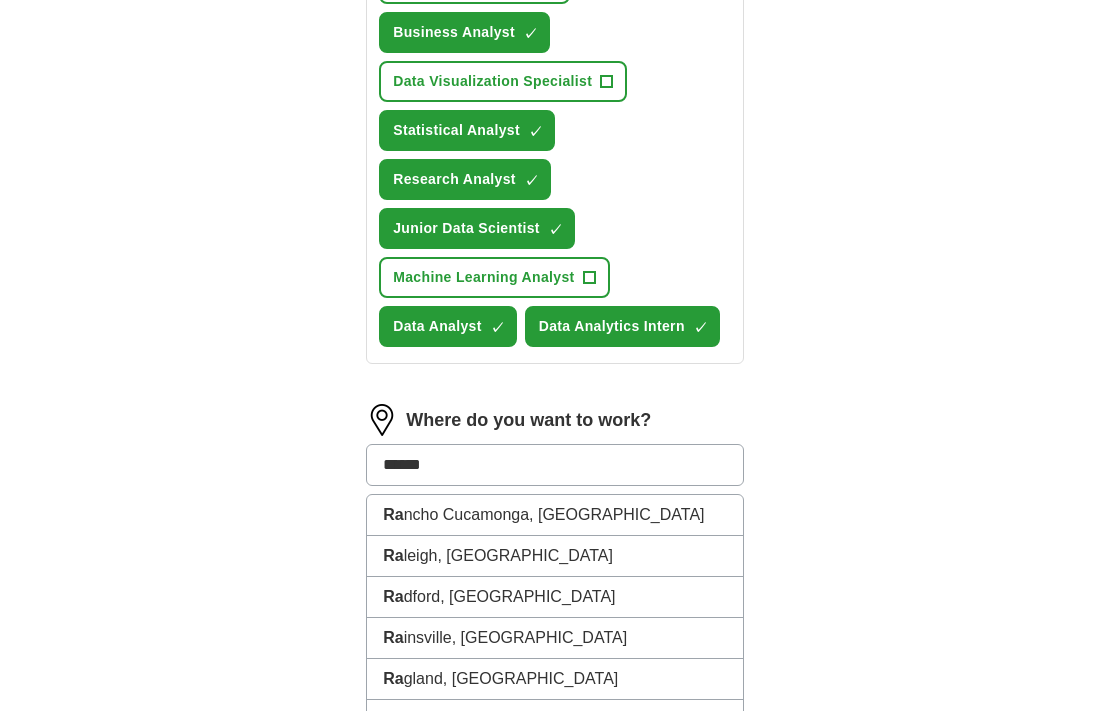 type on "*******" 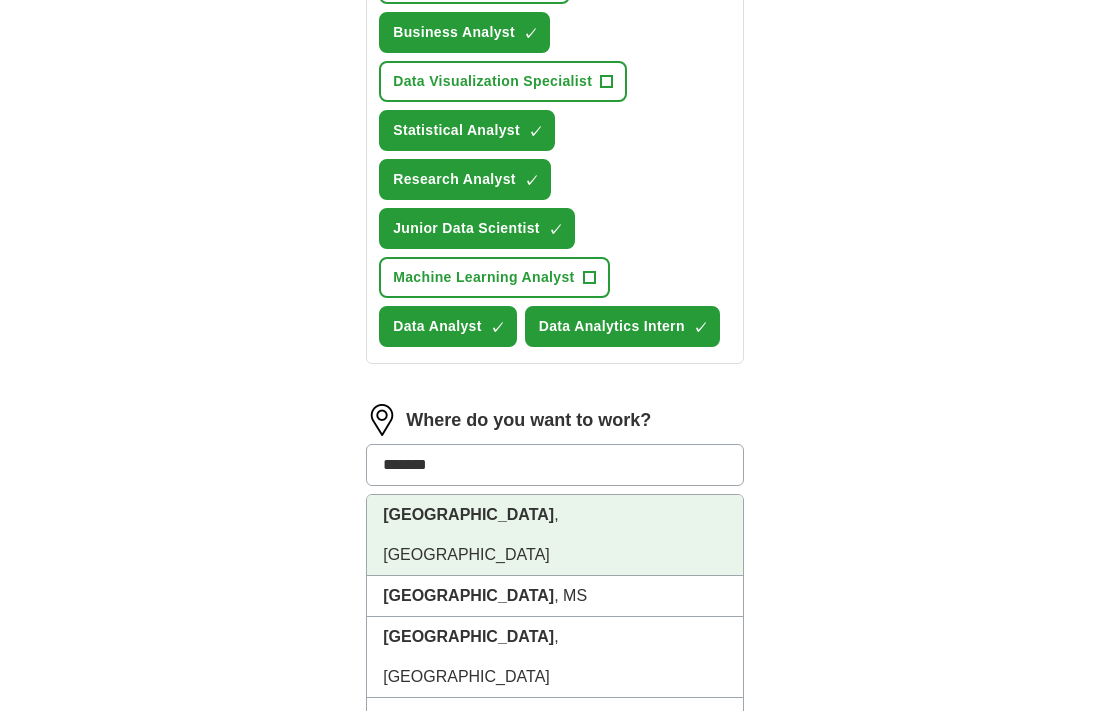 click on "[GEOGRAPHIC_DATA] , [GEOGRAPHIC_DATA]" at bounding box center (555, 535) 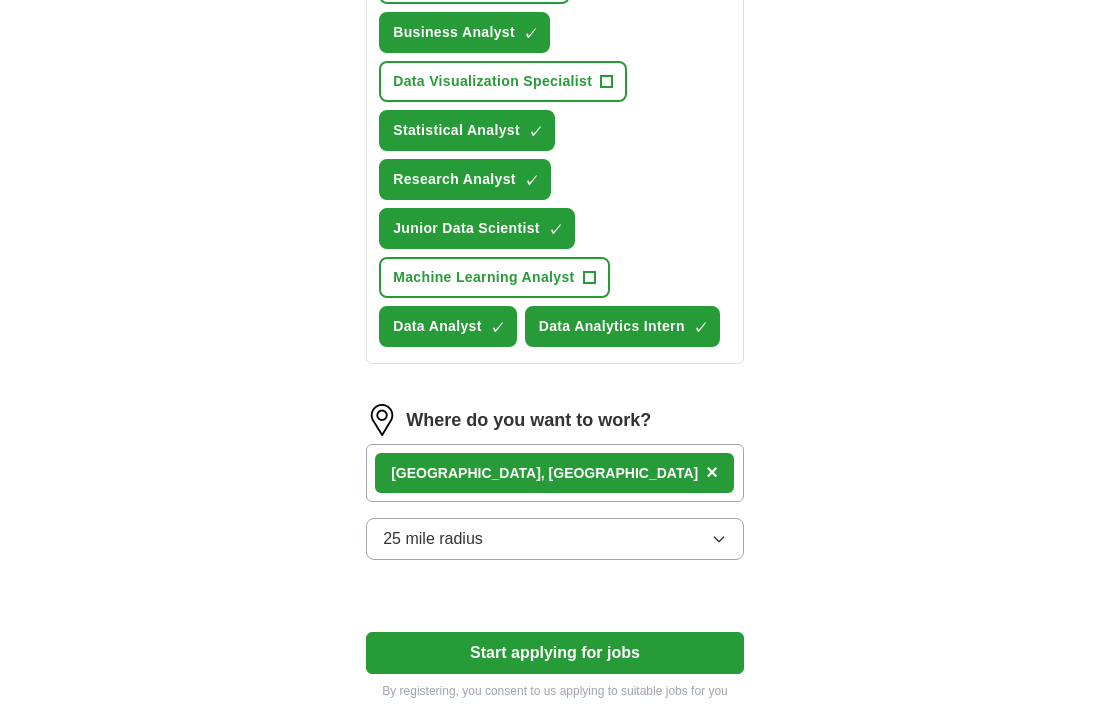click on "[GEOGRAPHIC_DATA] , [GEOGRAPHIC_DATA] ×" at bounding box center (555, 473) 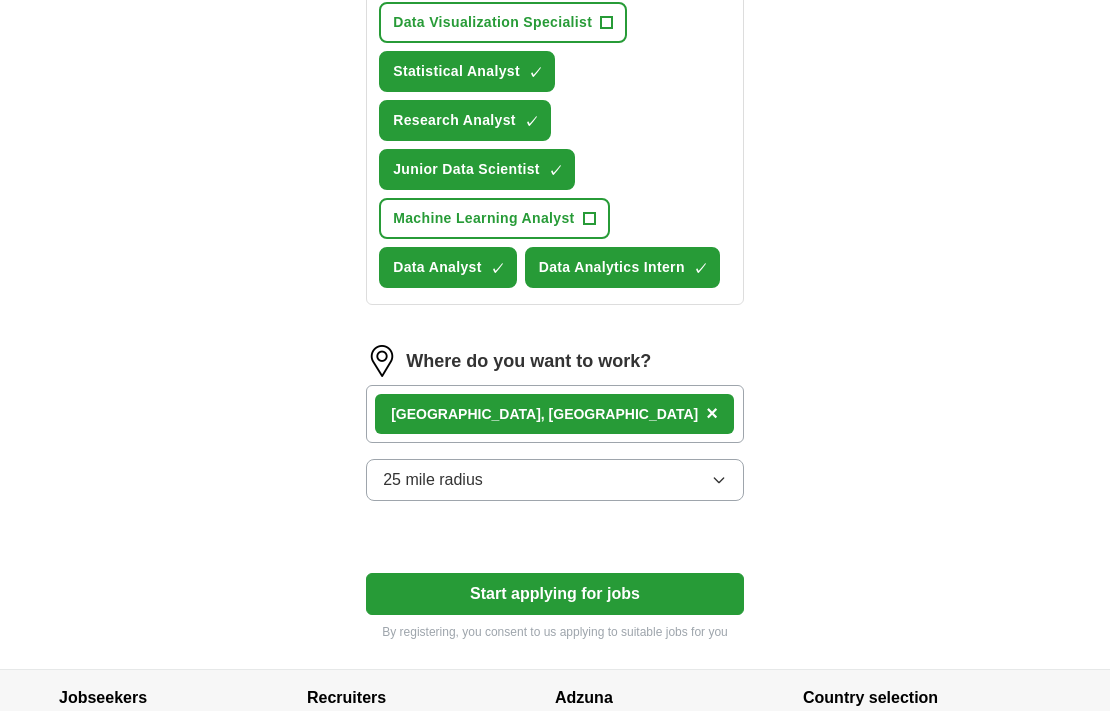 scroll, scrollTop: 938, scrollLeft: 0, axis: vertical 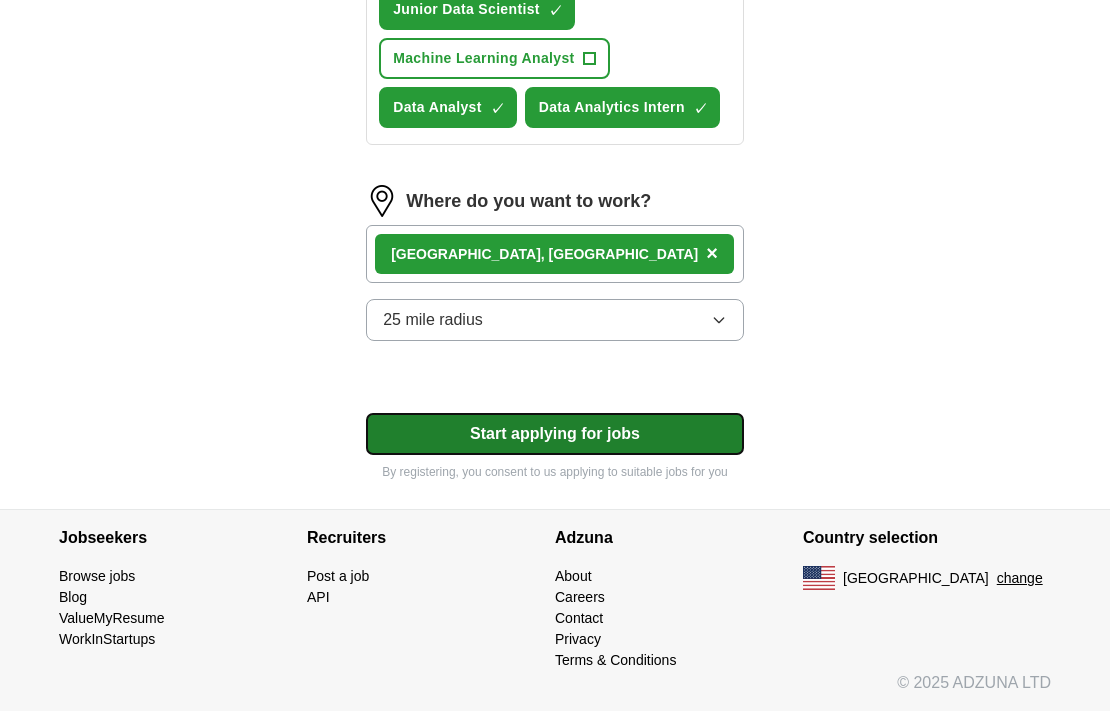 click on "Start applying for jobs" at bounding box center (555, 434) 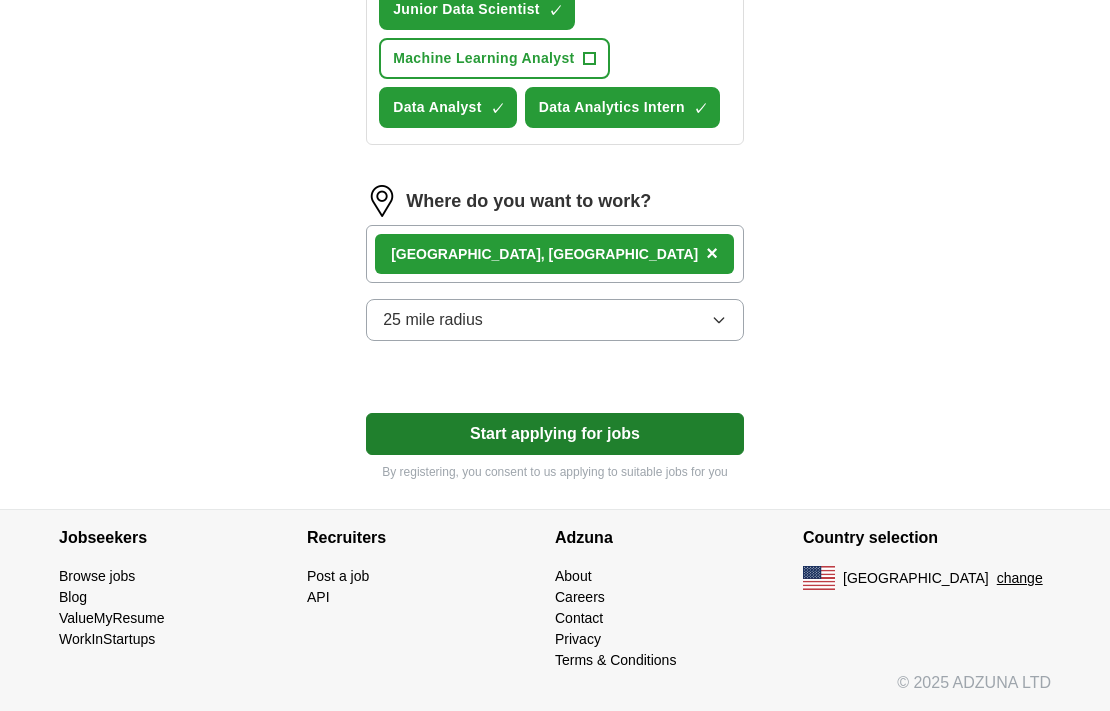 select on "**" 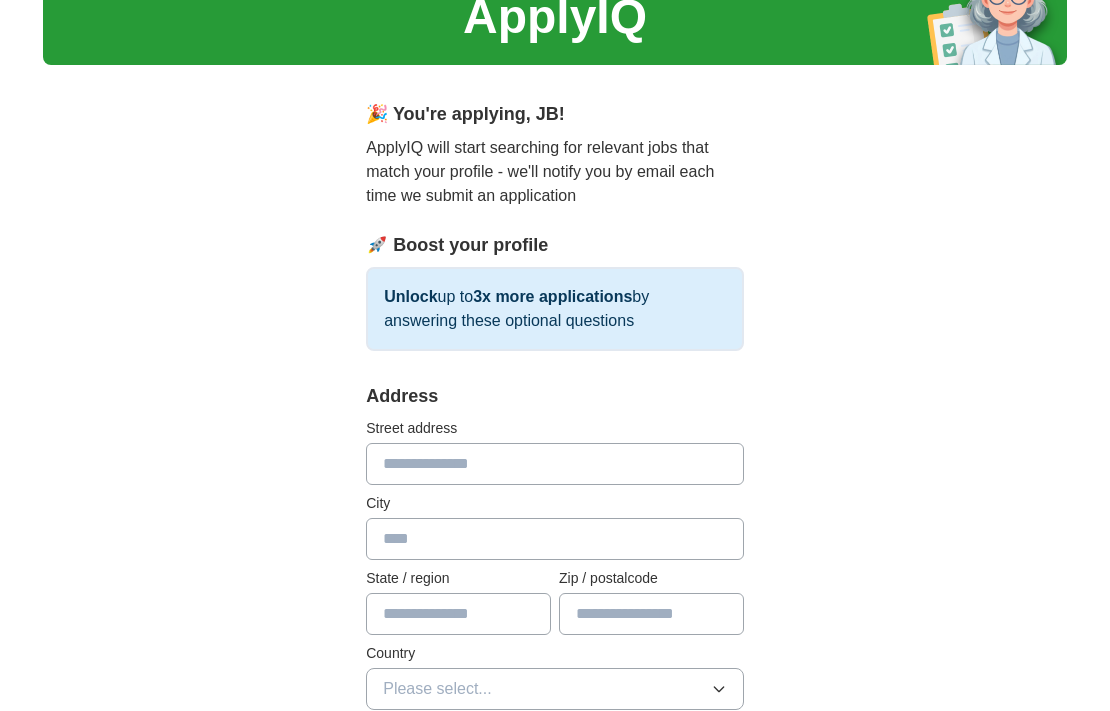 scroll, scrollTop: 155, scrollLeft: 0, axis: vertical 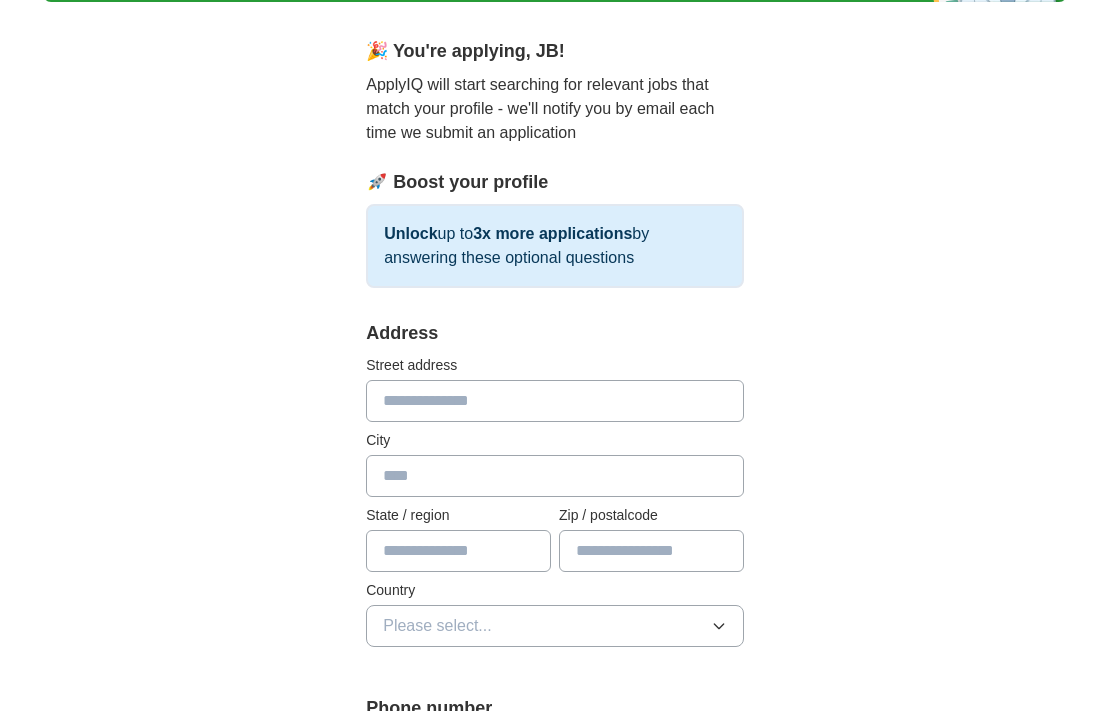 click at bounding box center (555, 401) 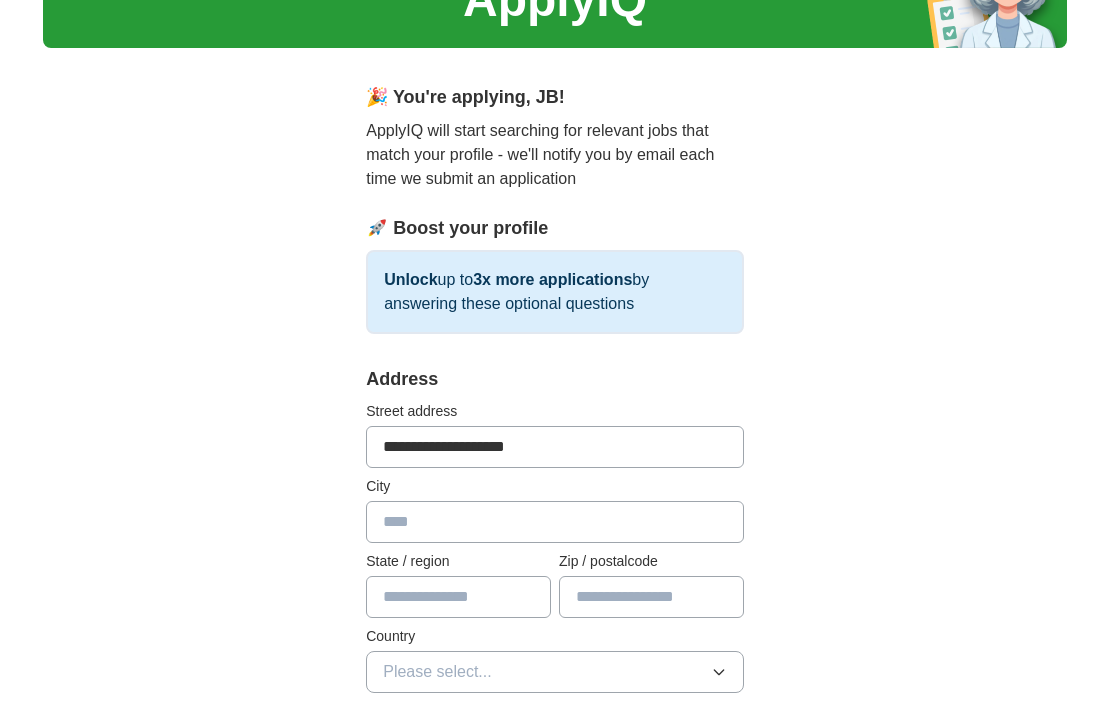 scroll, scrollTop: 118, scrollLeft: 0, axis: vertical 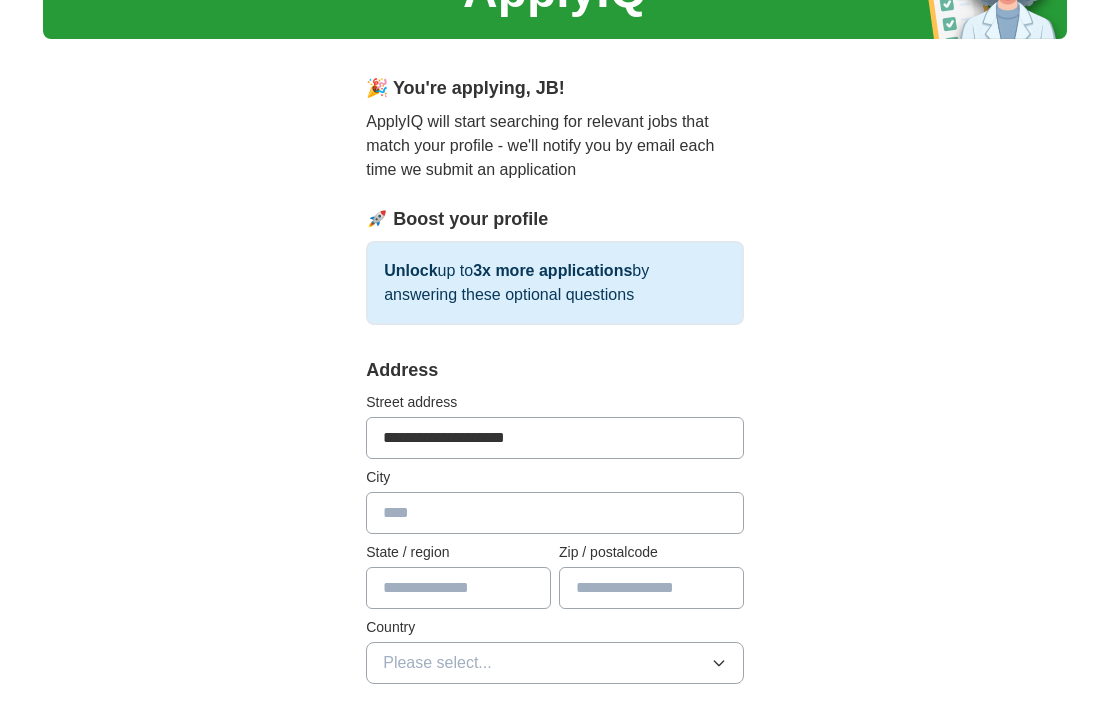 type on "**********" 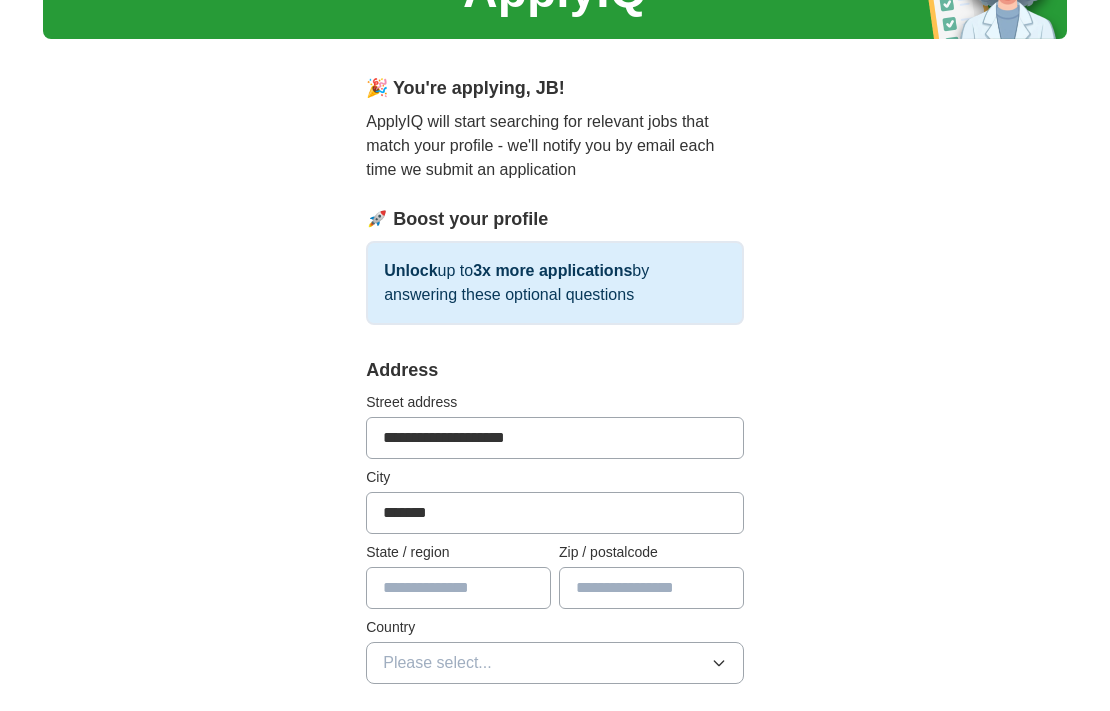 type on "*******" 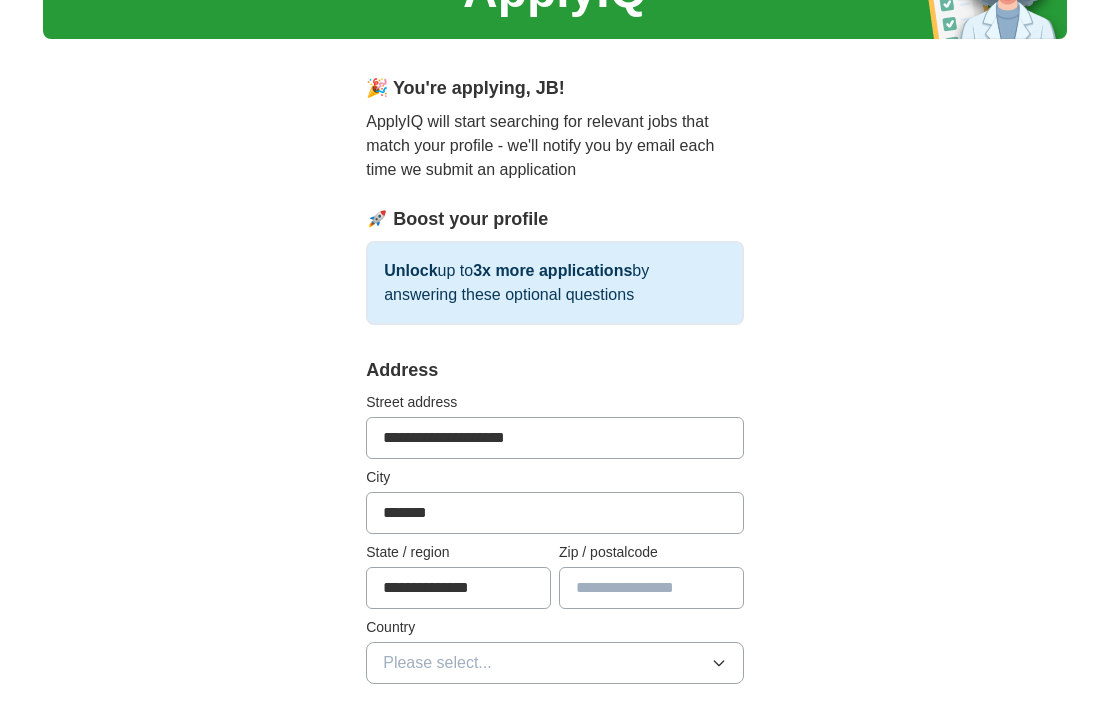 type on "**********" 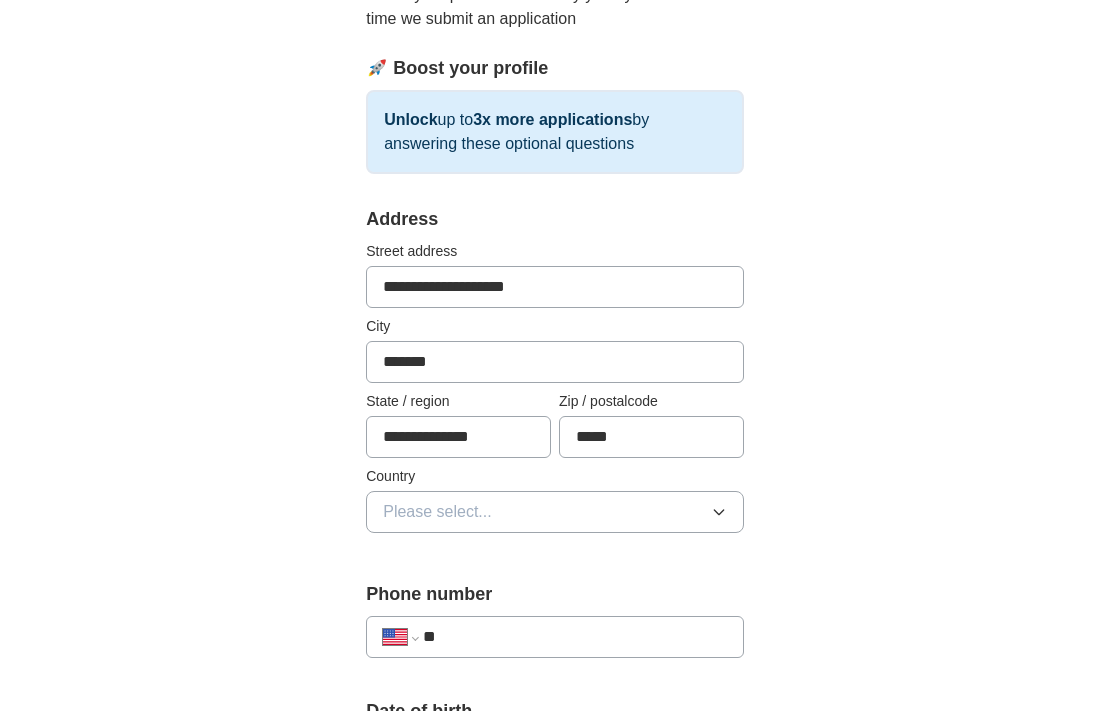 scroll, scrollTop: 277, scrollLeft: 0, axis: vertical 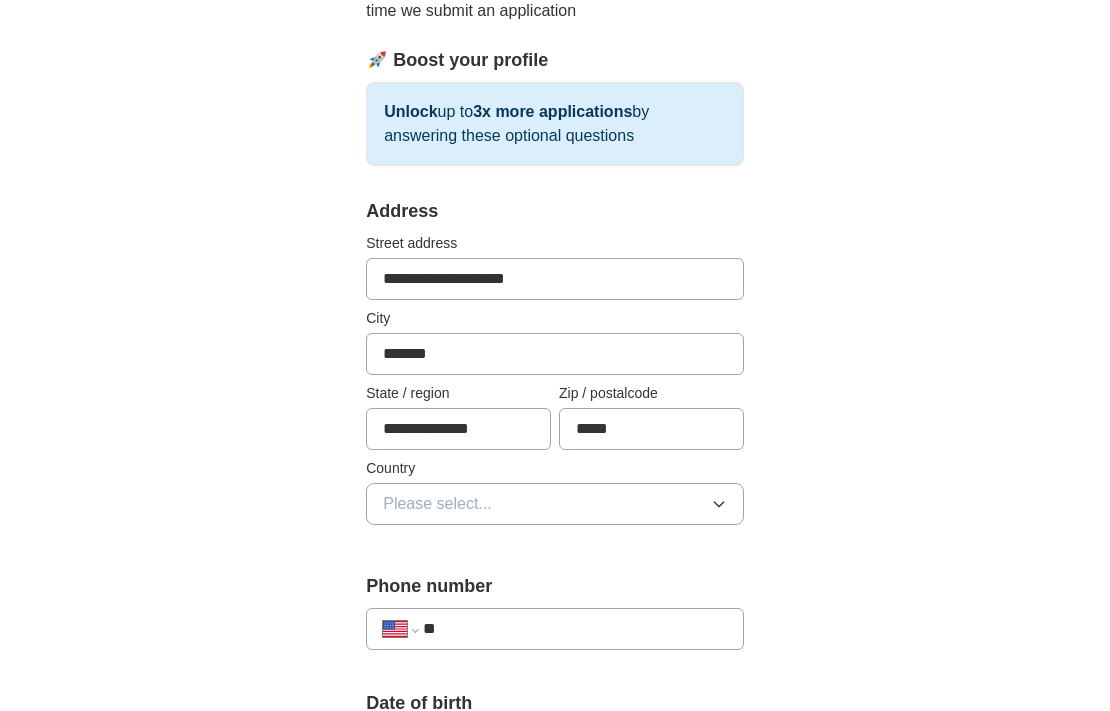 type on "*****" 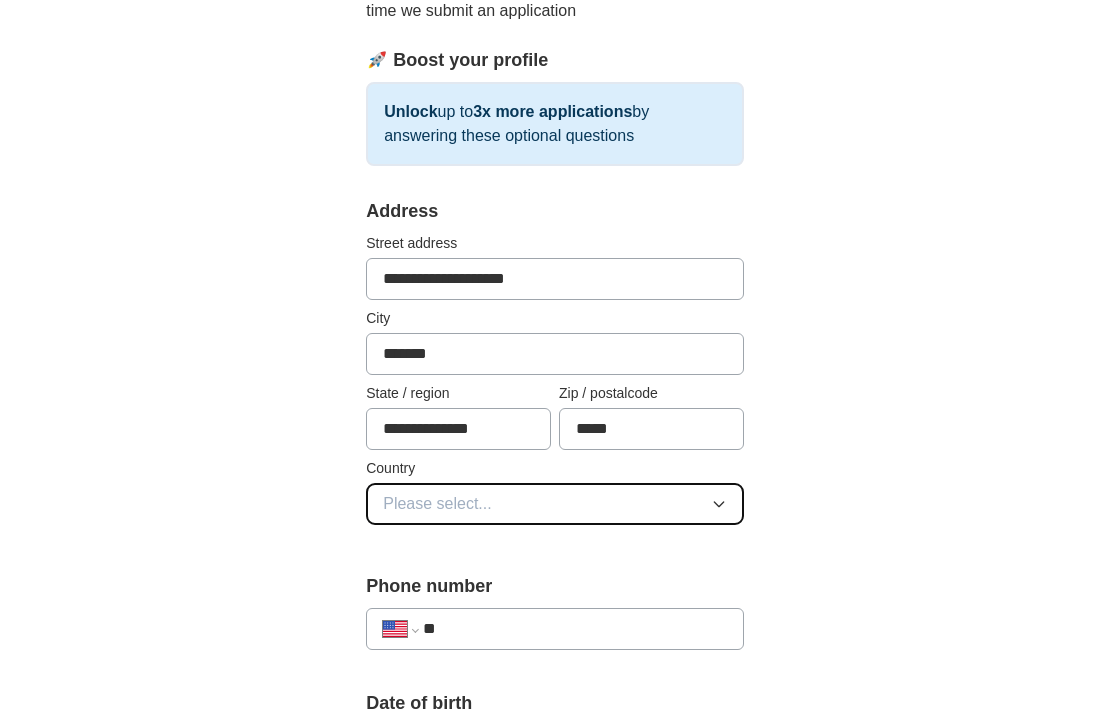click on "Please select..." at bounding box center [555, 504] 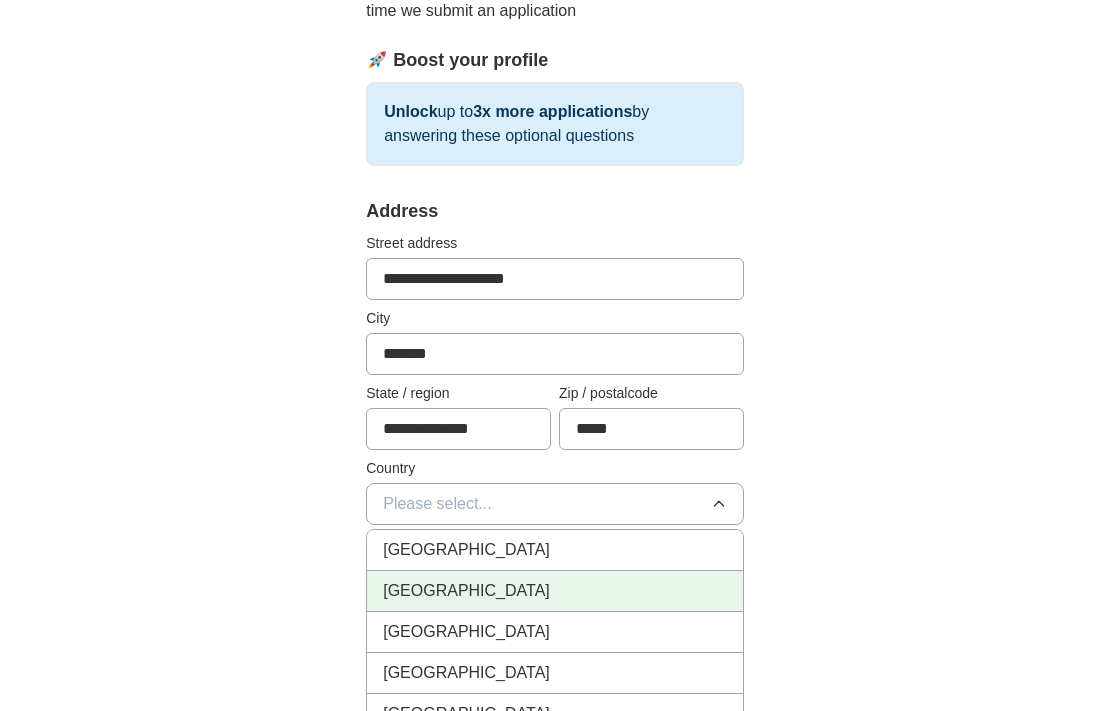click on "[GEOGRAPHIC_DATA]" at bounding box center [555, 591] 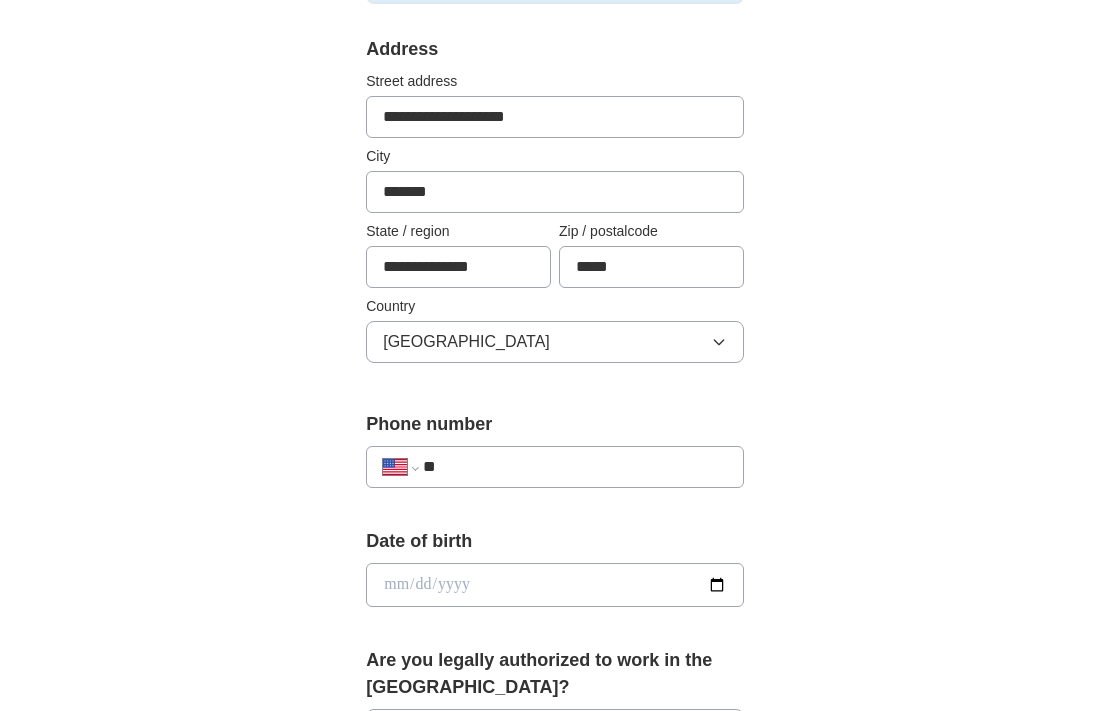 scroll, scrollTop: 493, scrollLeft: 0, axis: vertical 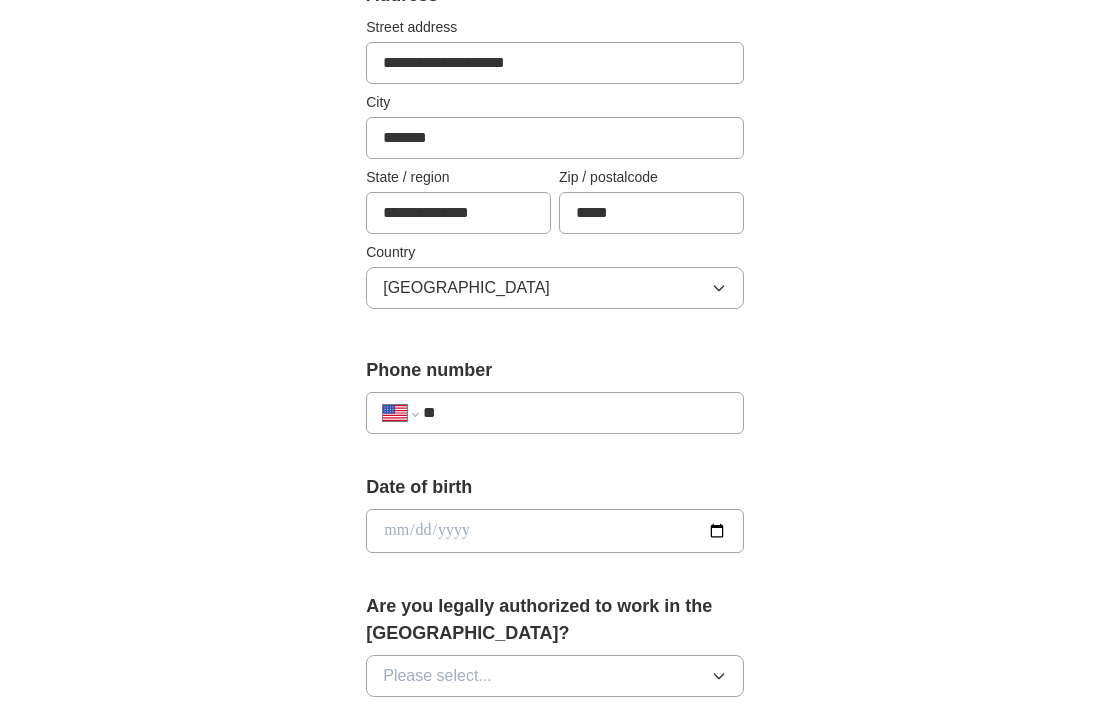 click on "**" at bounding box center (575, 413) 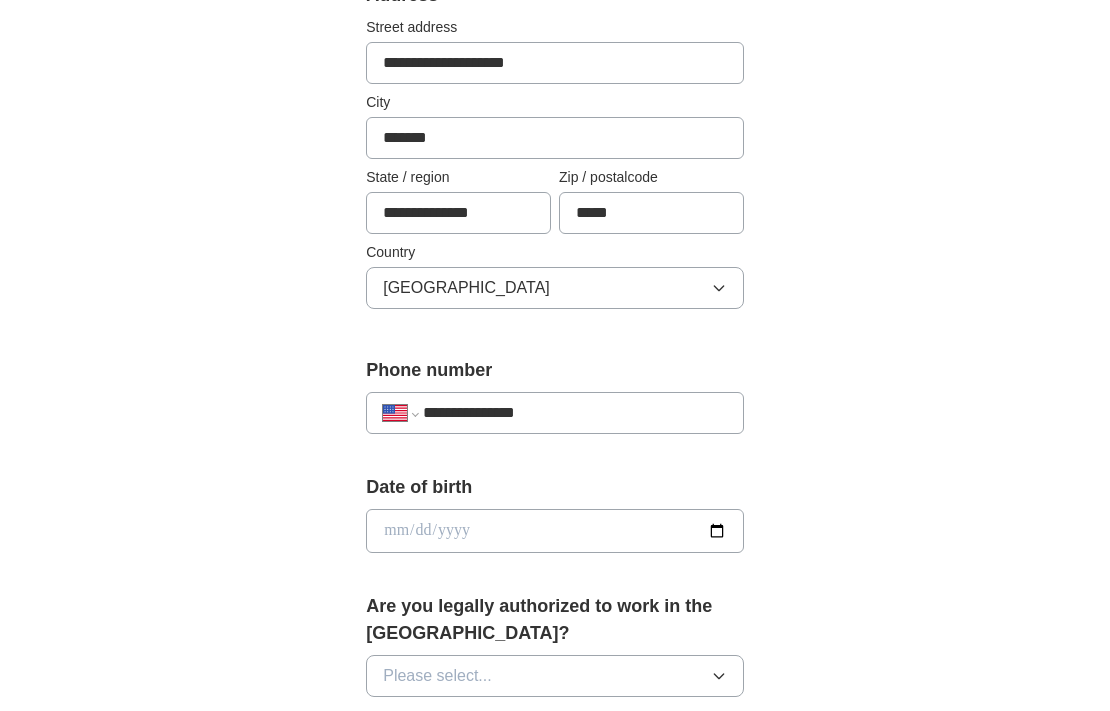 type on "**********" 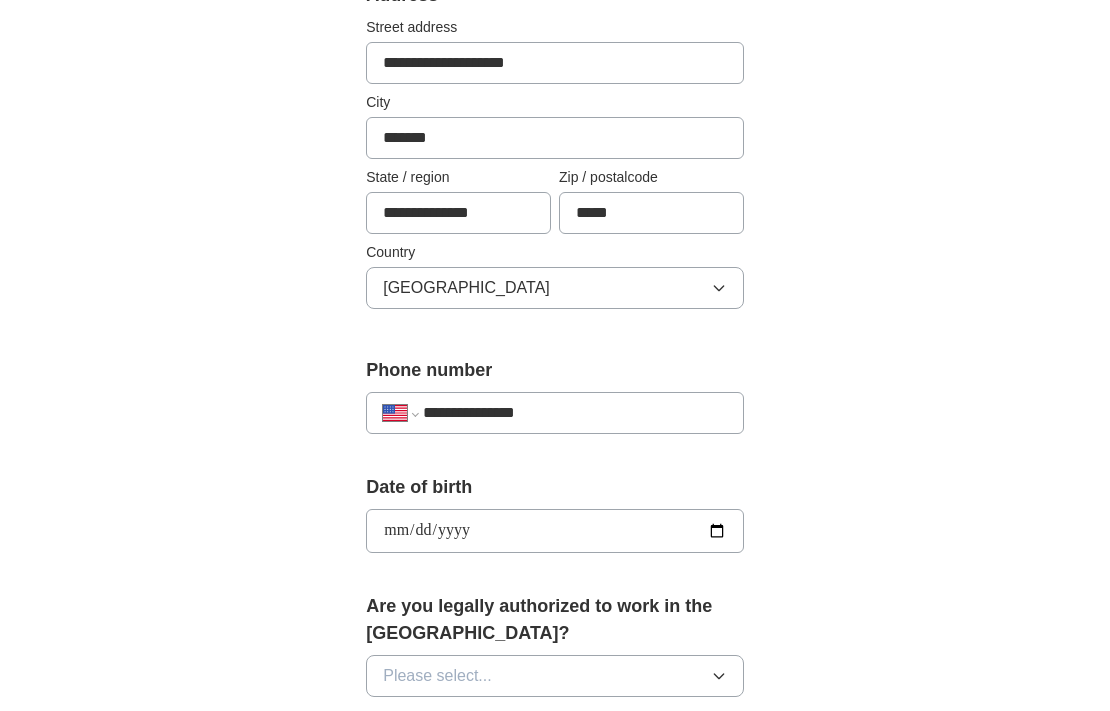 type on "**********" 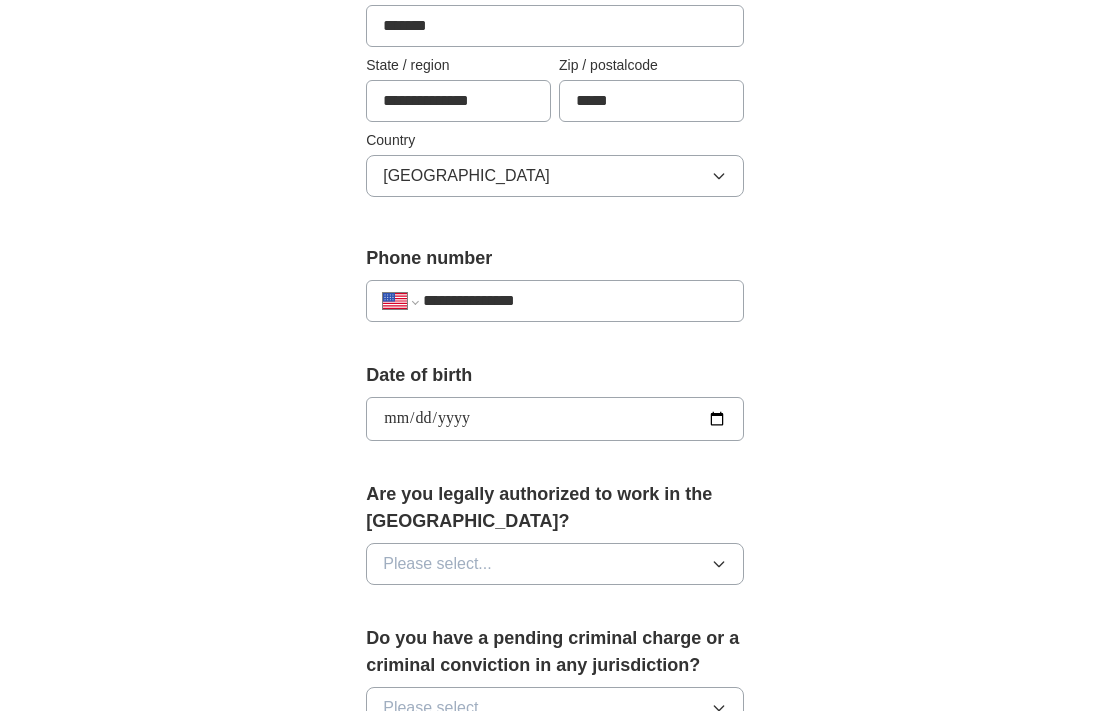 scroll, scrollTop: 680, scrollLeft: 0, axis: vertical 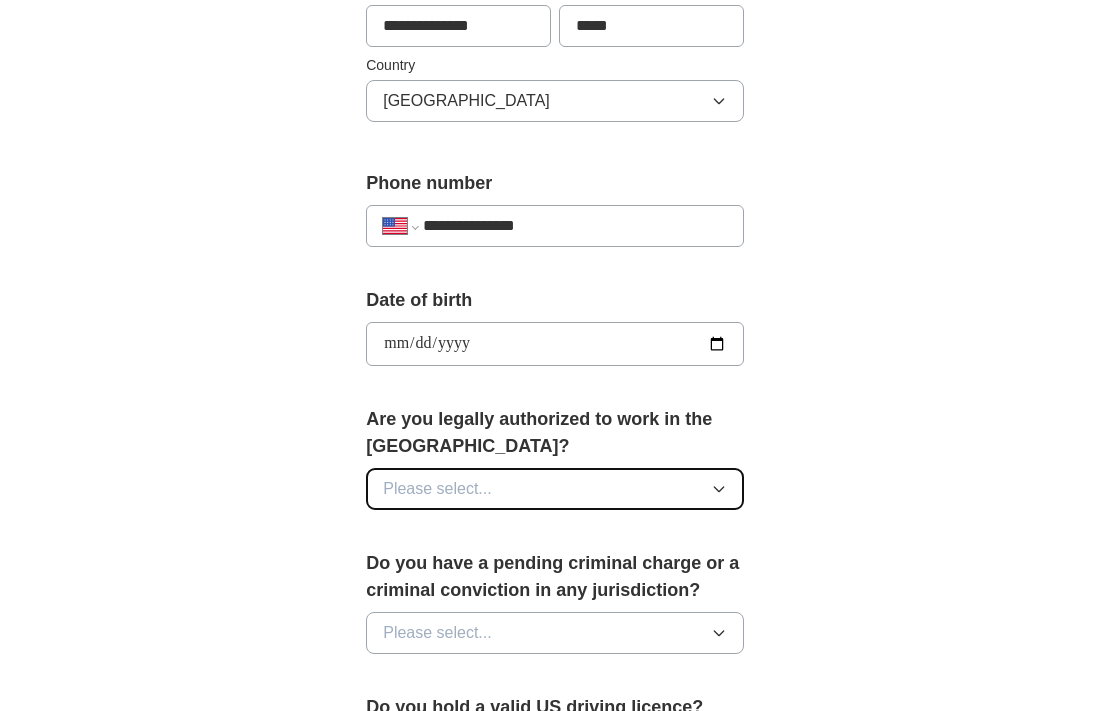 click on "Please select..." at bounding box center (437, 489) 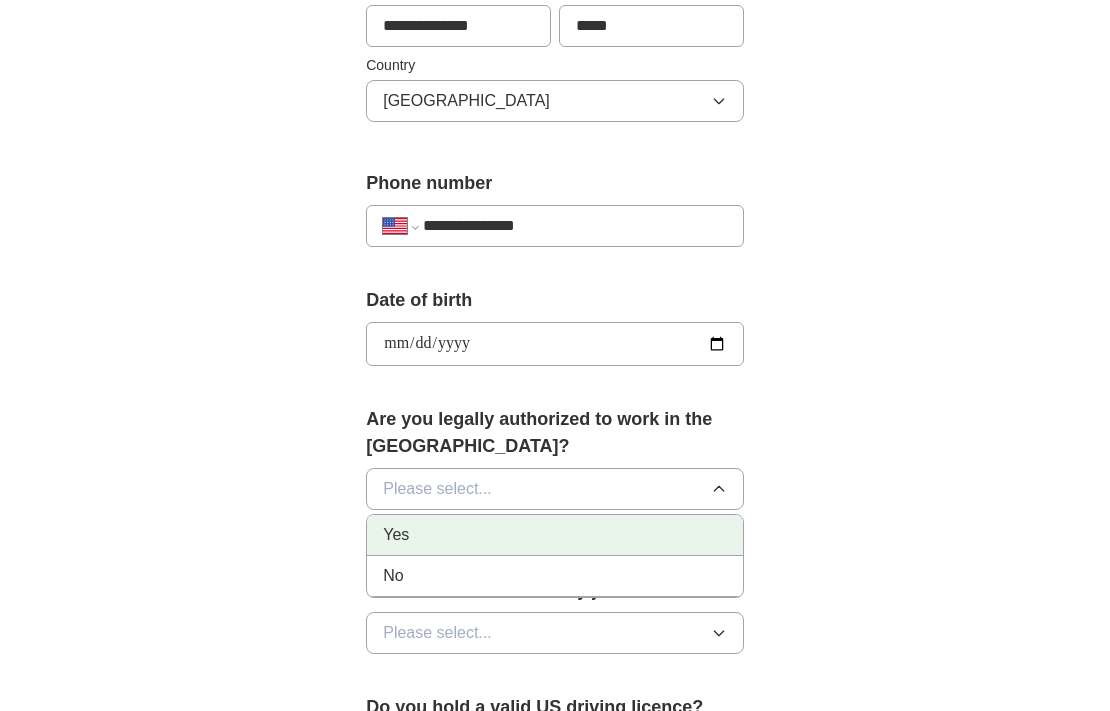 click on "Yes" at bounding box center (555, 535) 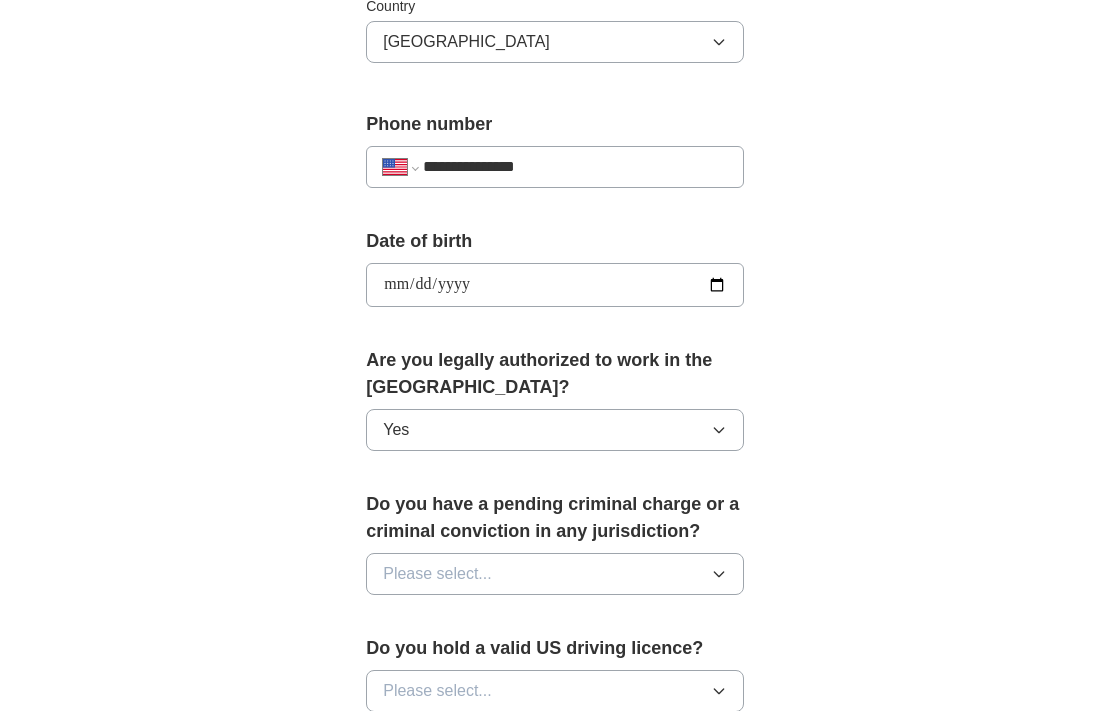 scroll, scrollTop: 760, scrollLeft: 0, axis: vertical 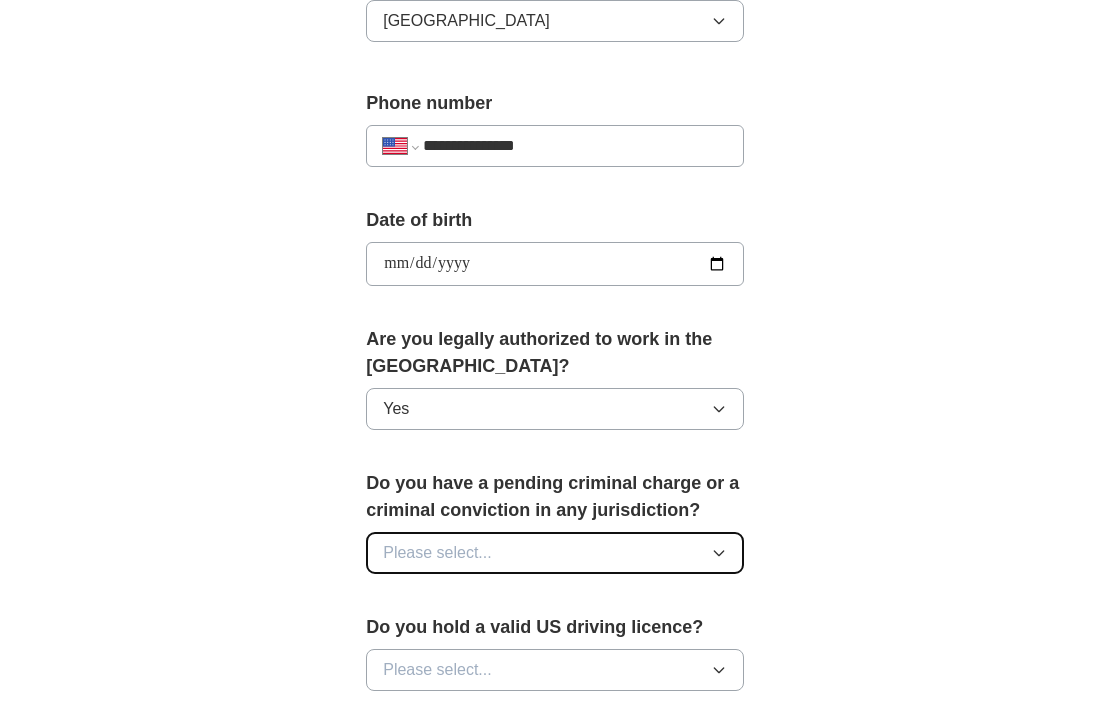 click on "Please select..." at bounding box center [437, 553] 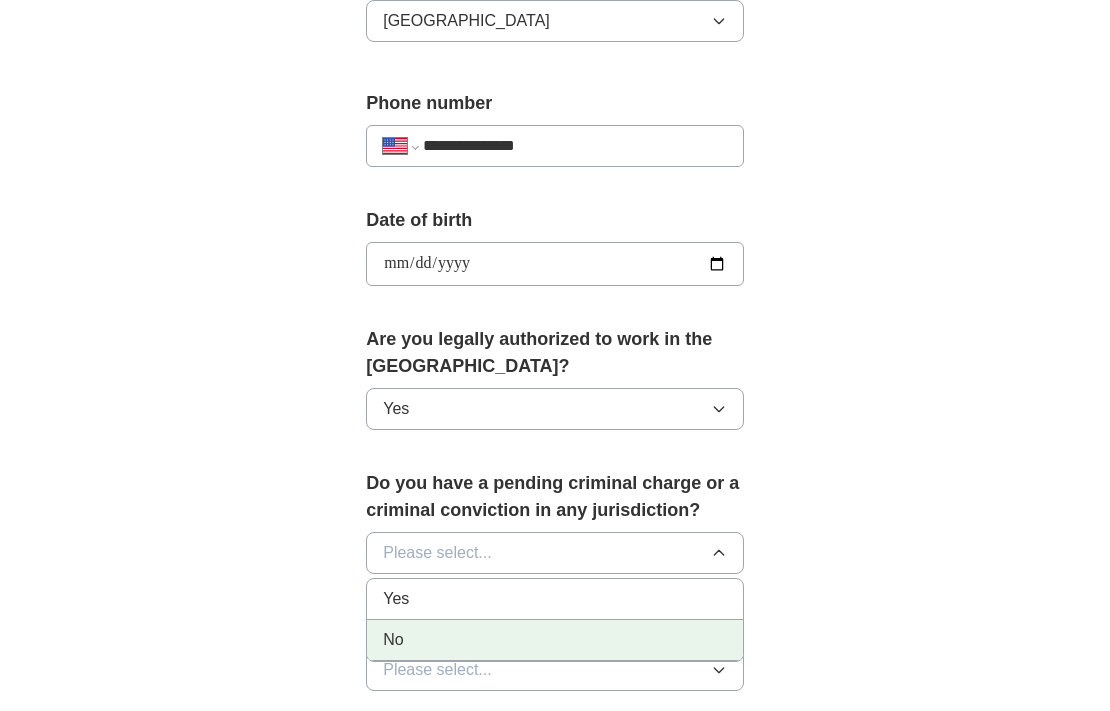 click on "No" at bounding box center [555, 640] 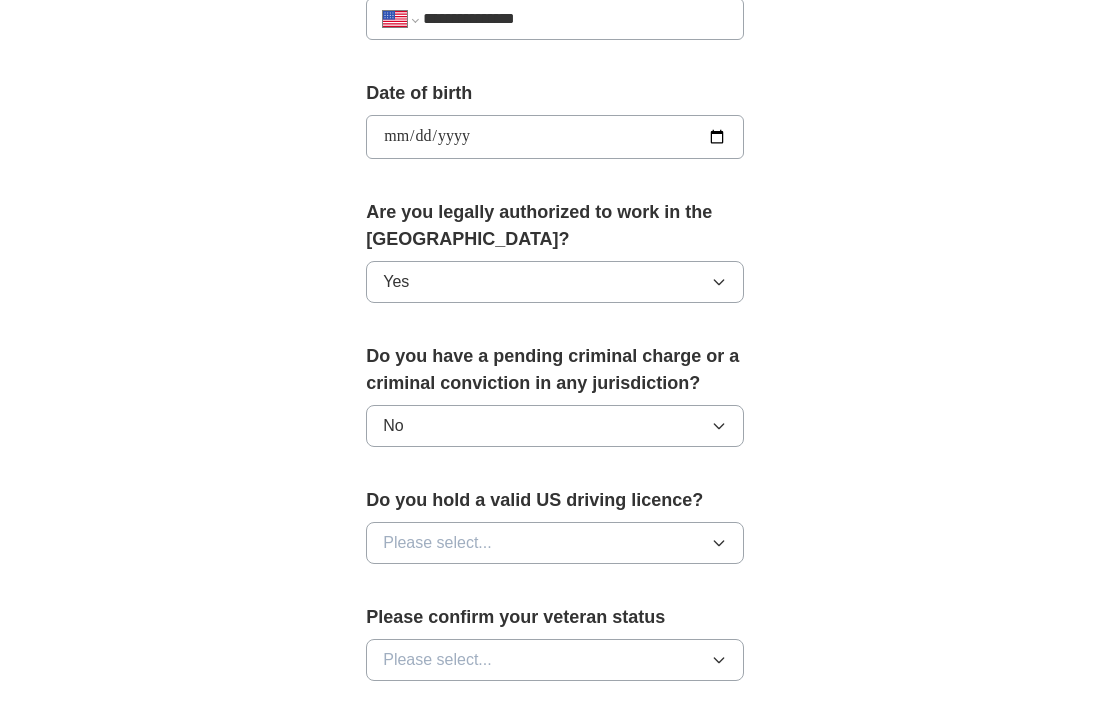 scroll, scrollTop: 923, scrollLeft: 0, axis: vertical 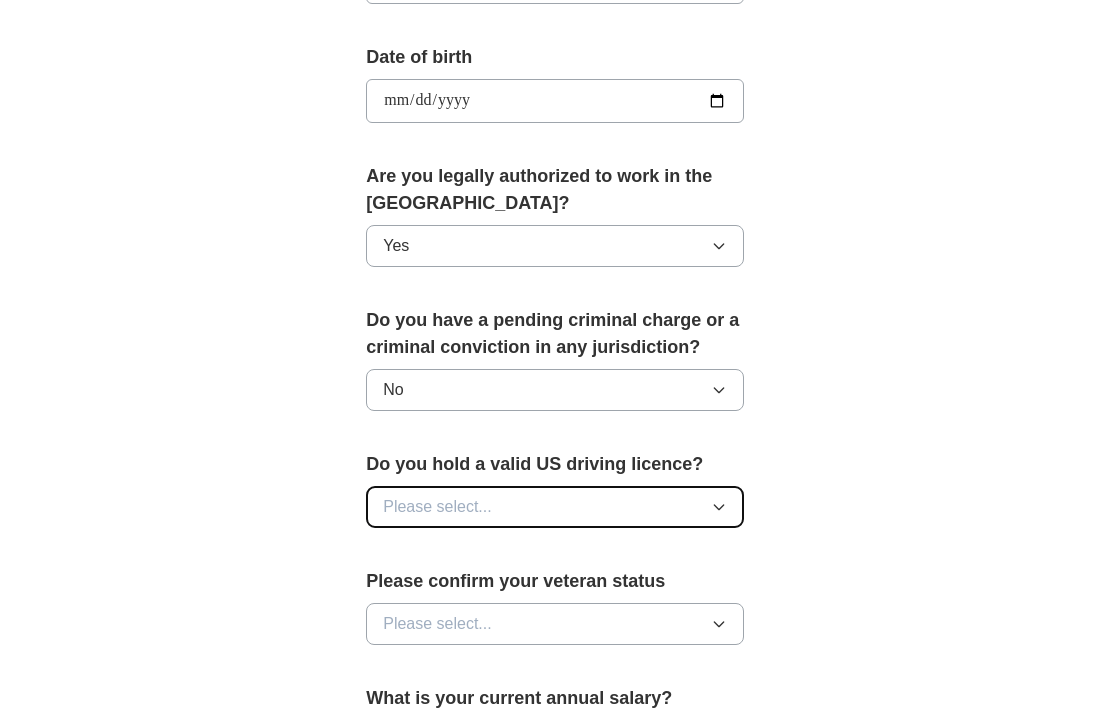 click on "Please select..." at bounding box center (437, 507) 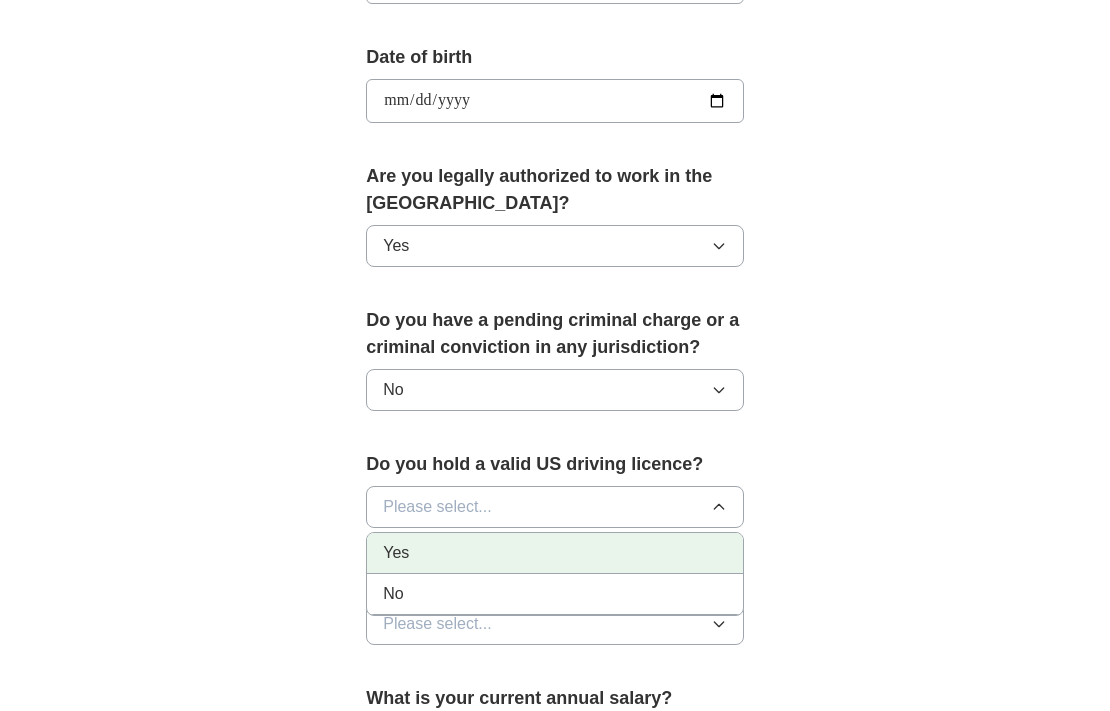 click on "Yes" at bounding box center (555, 553) 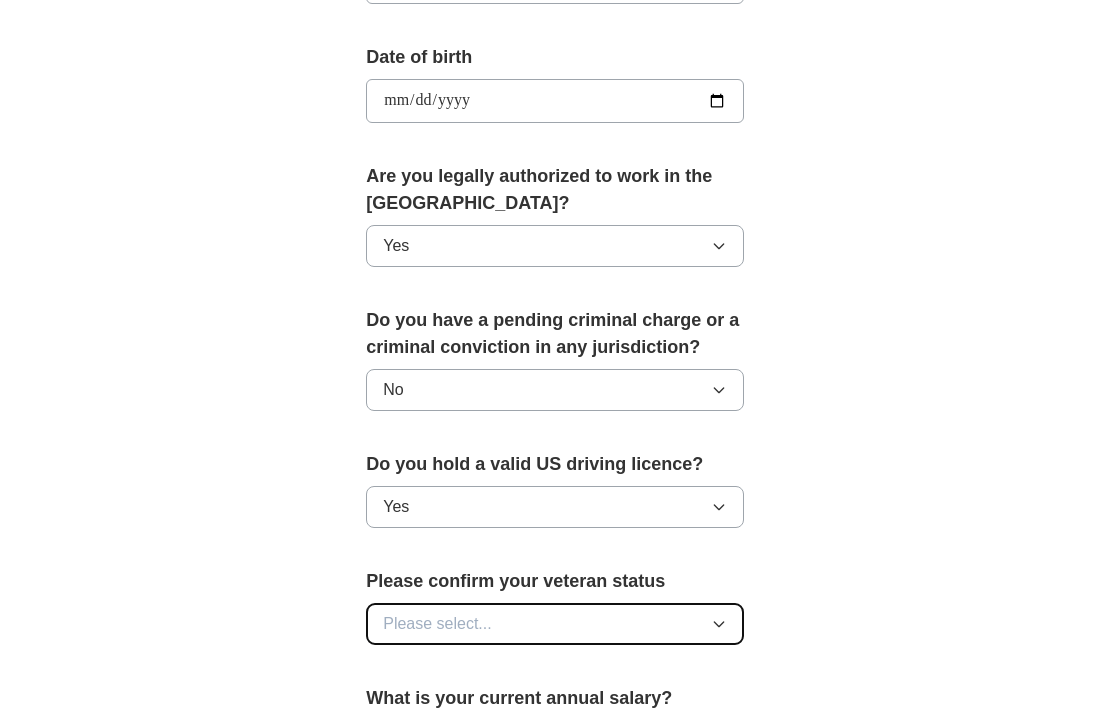 click on "Please select..." at bounding box center (555, 624) 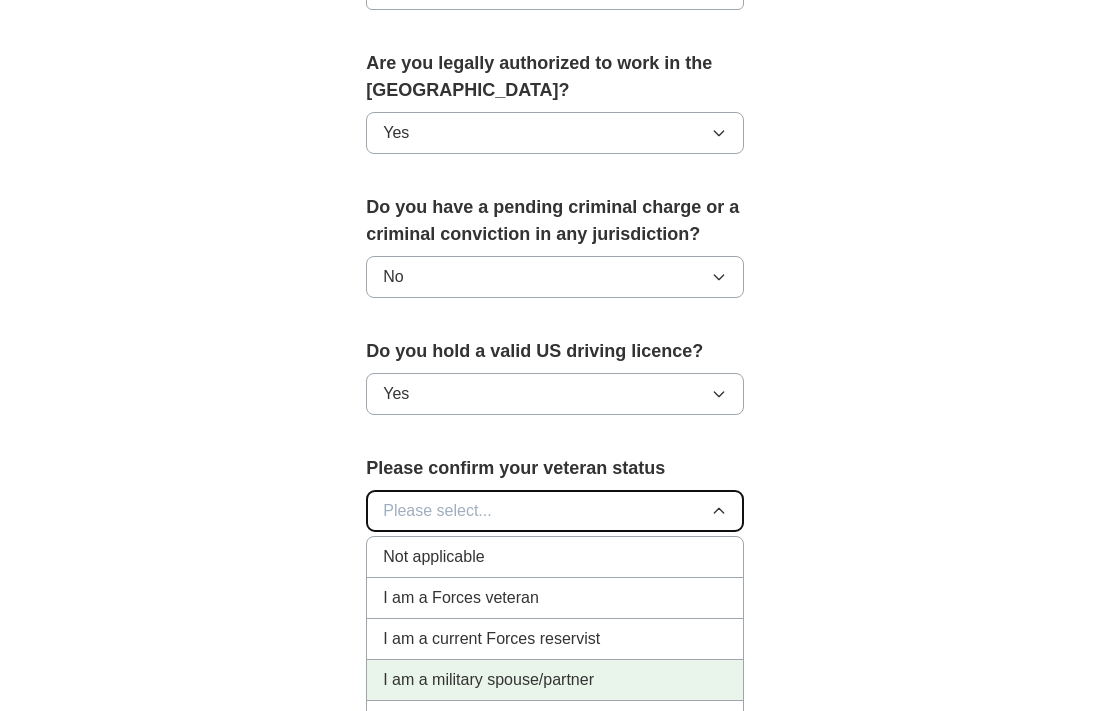 scroll, scrollTop: 1066, scrollLeft: 0, axis: vertical 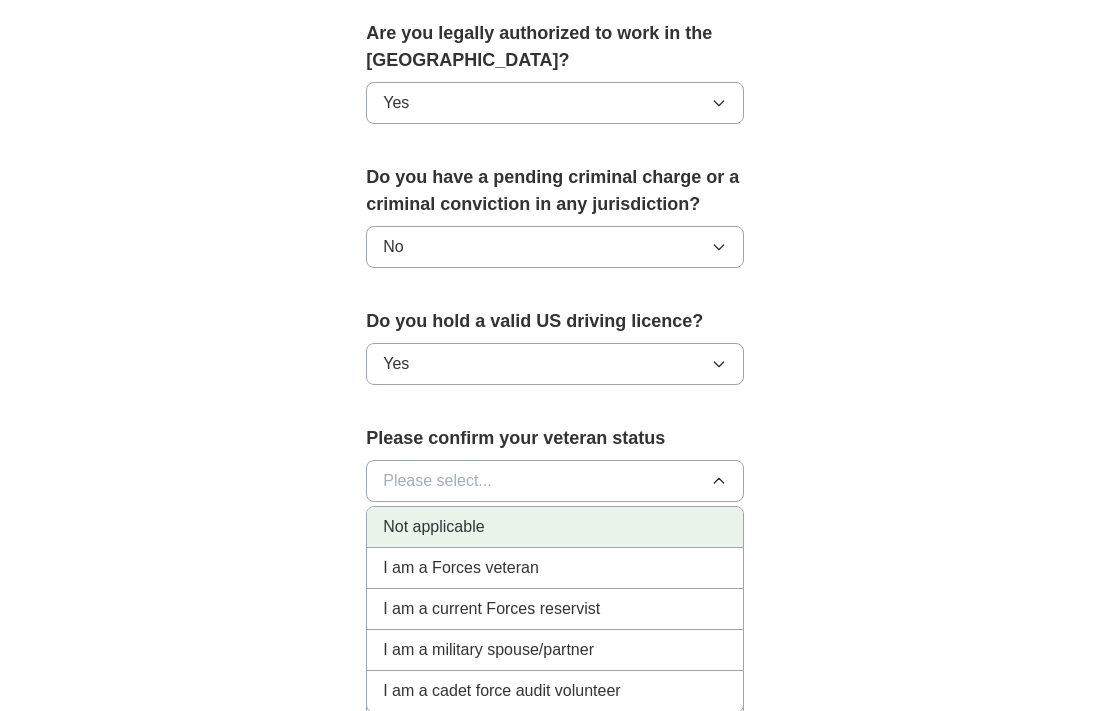 click on "Not applicable" at bounding box center [433, 527] 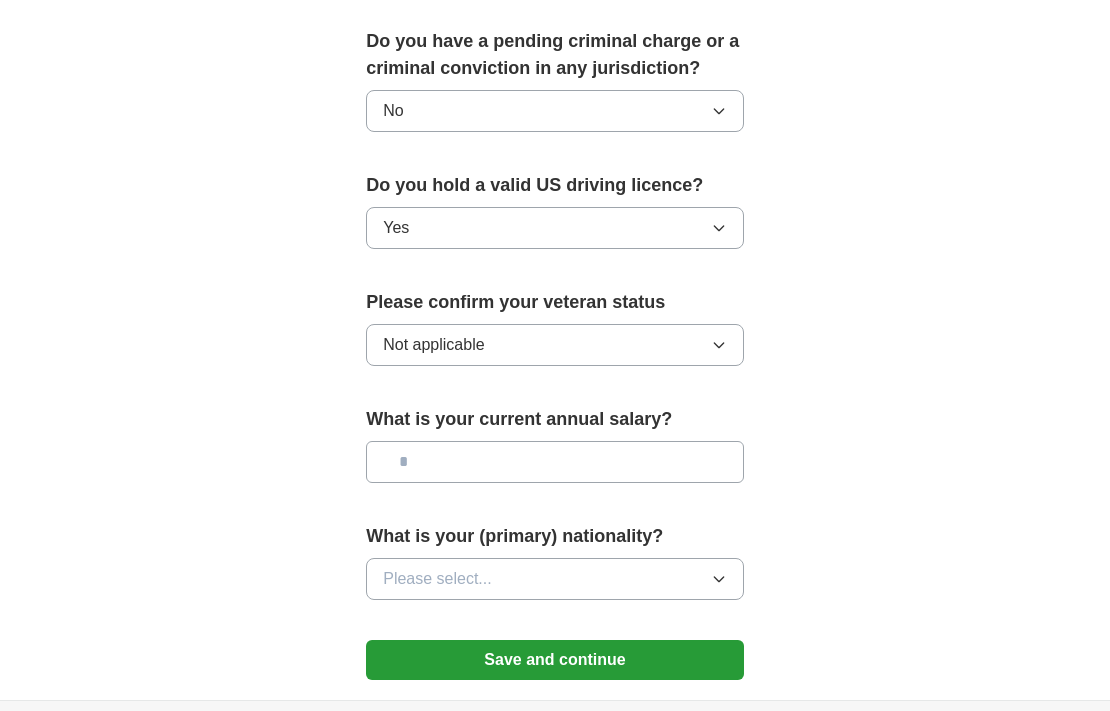 scroll, scrollTop: 1238, scrollLeft: 0, axis: vertical 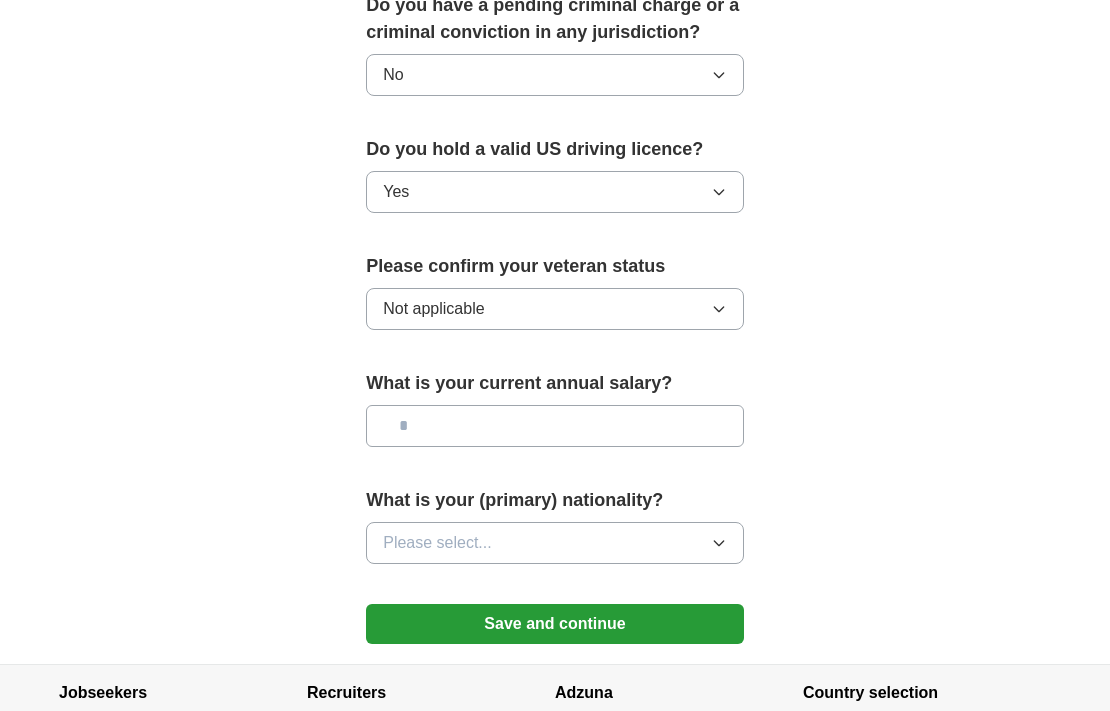 click at bounding box center (555, 426) 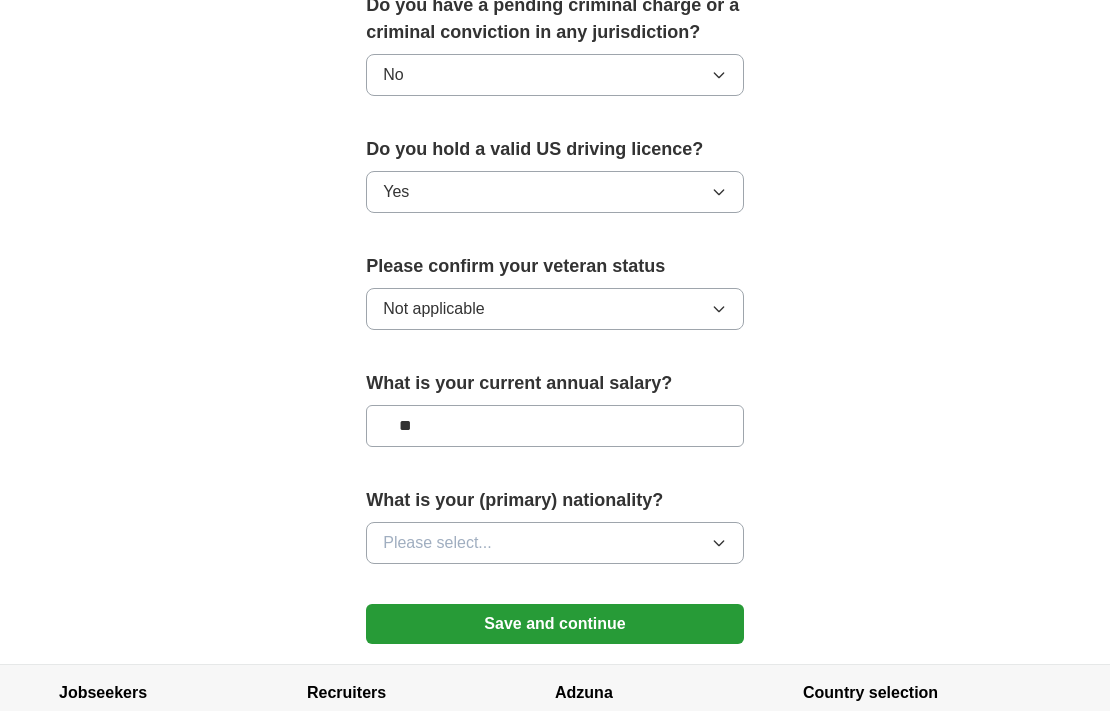 type on "**" 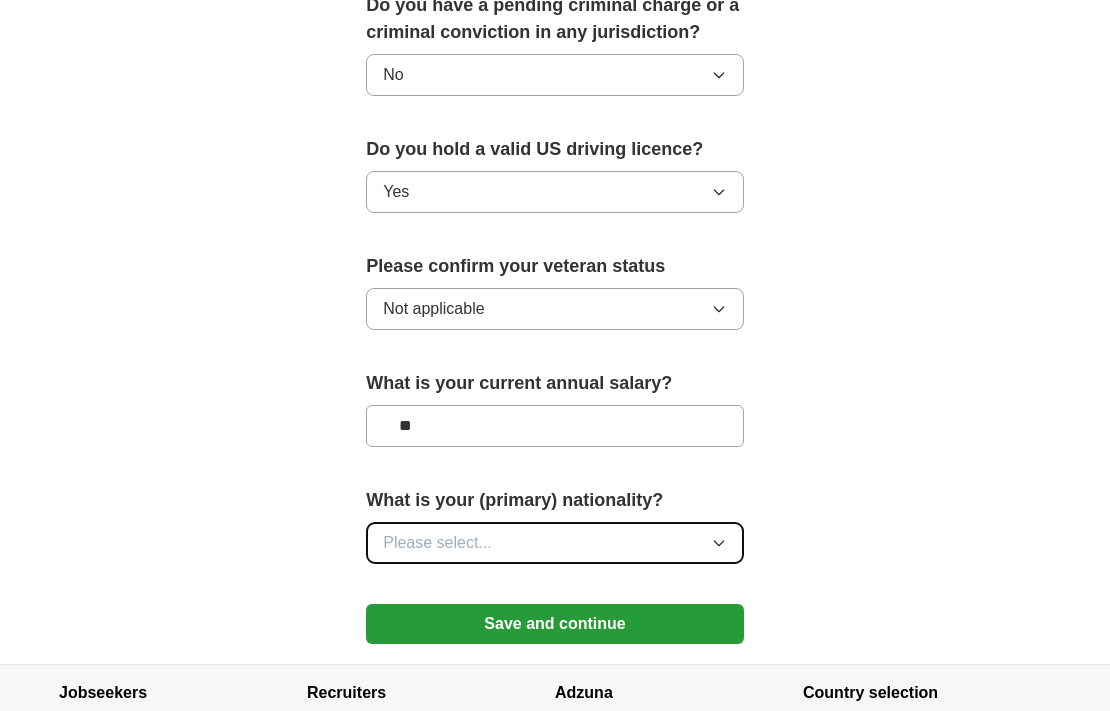 click on "Please select..." at bounding box center (555, 543) 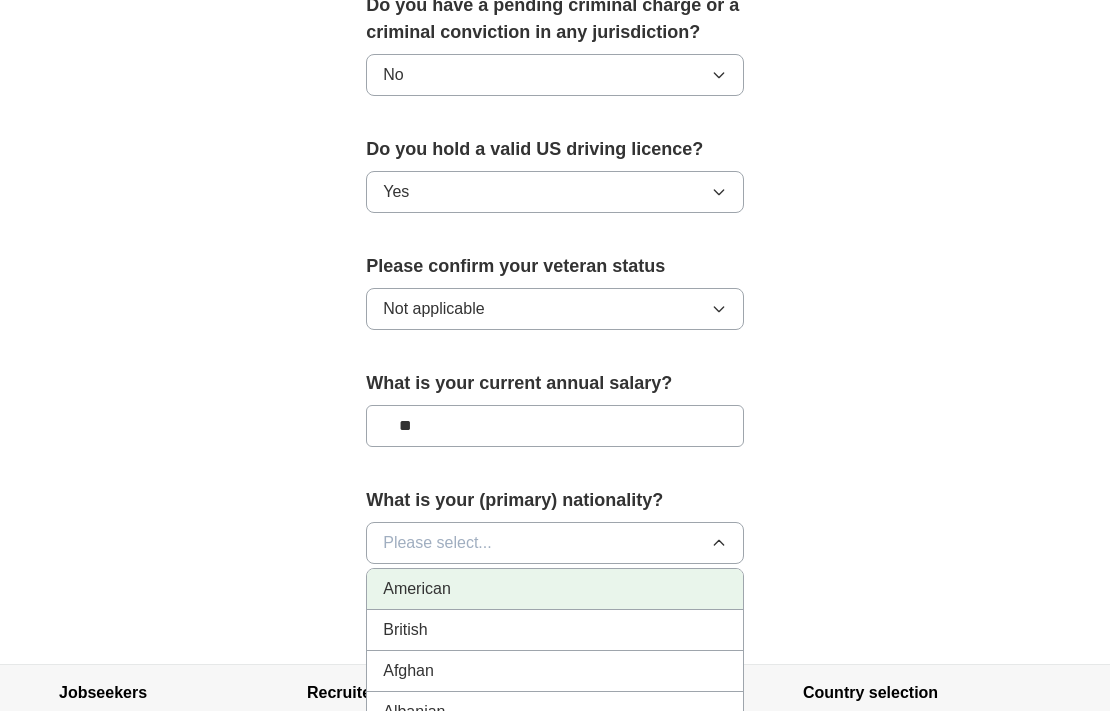 click on "American" at bounding box center [555, 589] 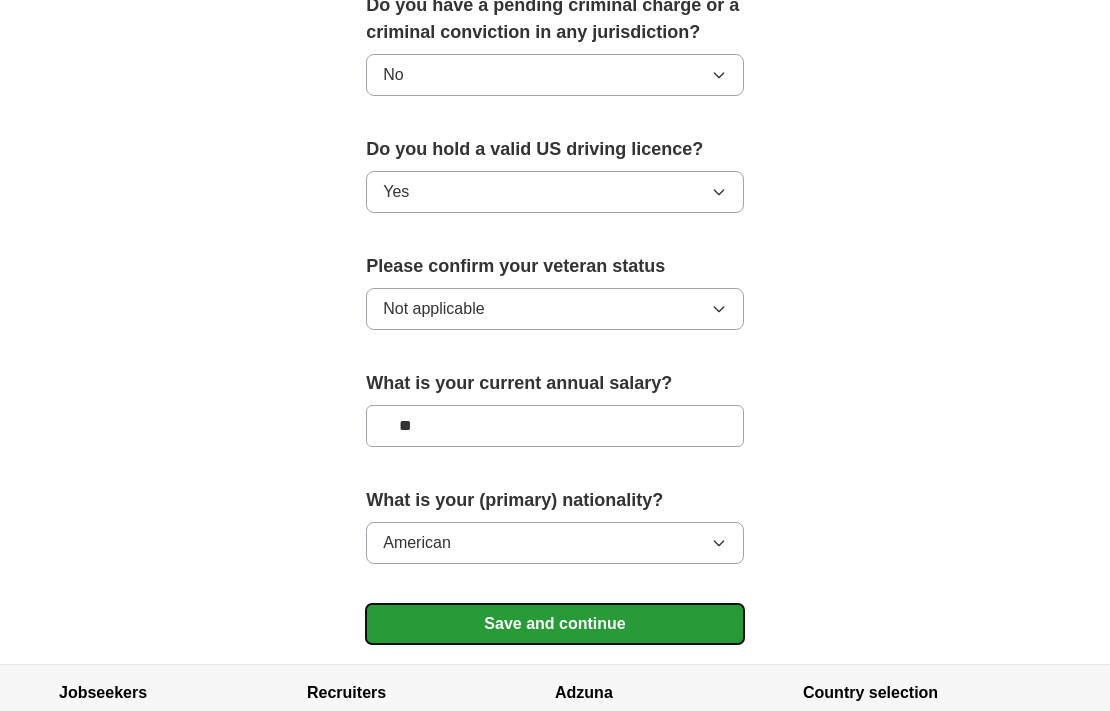 click on "Save and continue" at bounding box center (555, 624) 